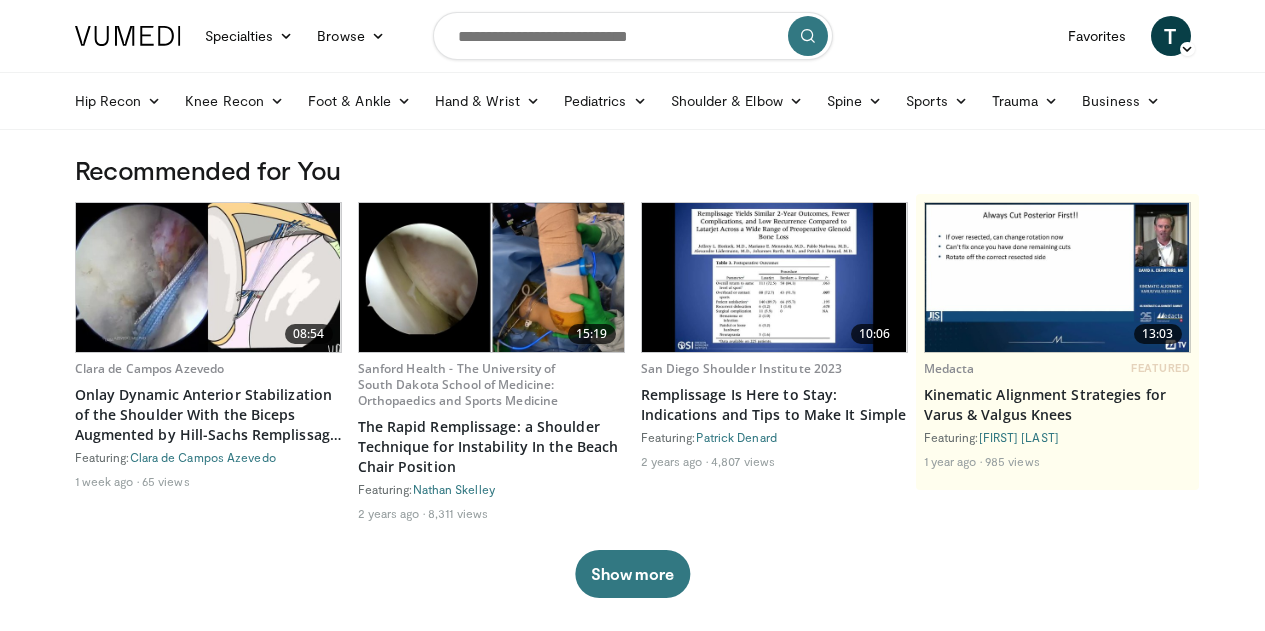 scroll, scrollTop: 0, scrollLeft: 0, axis: both 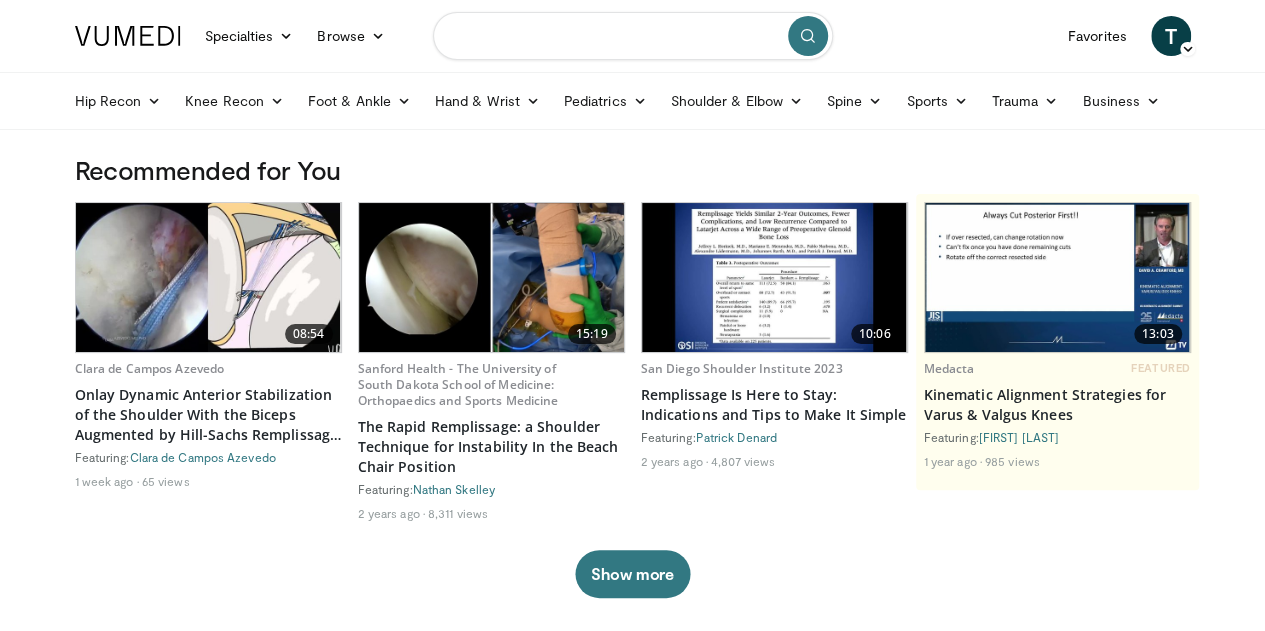 click at bounding box center [633, 36] 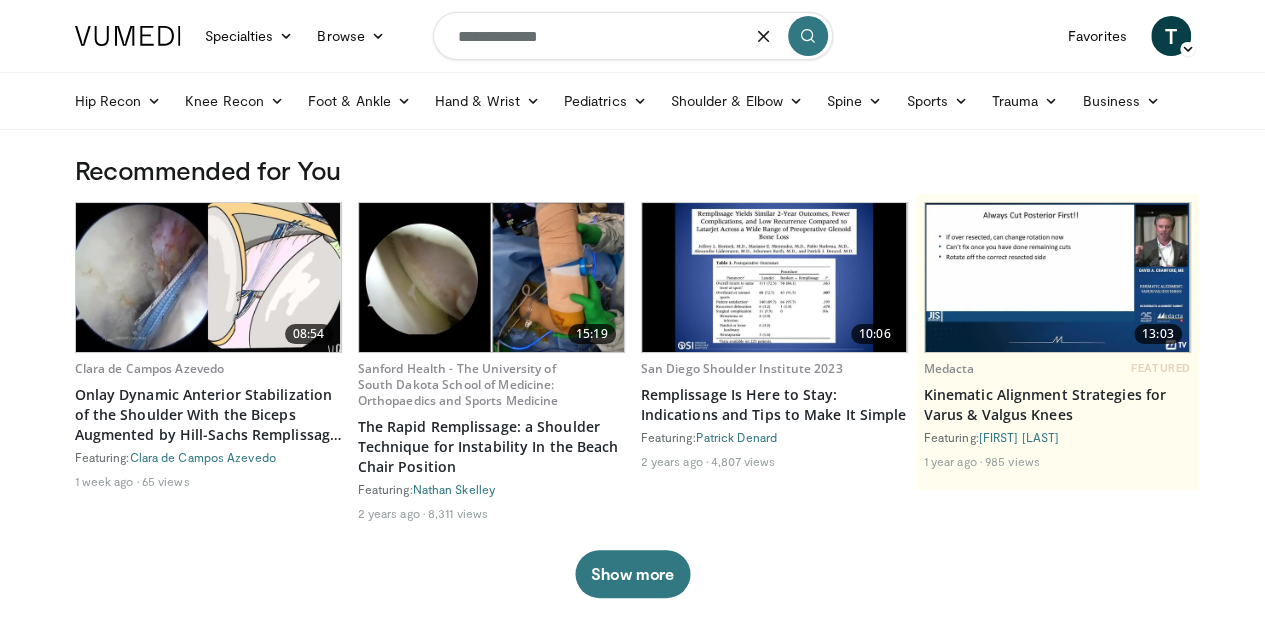 type on "**********" 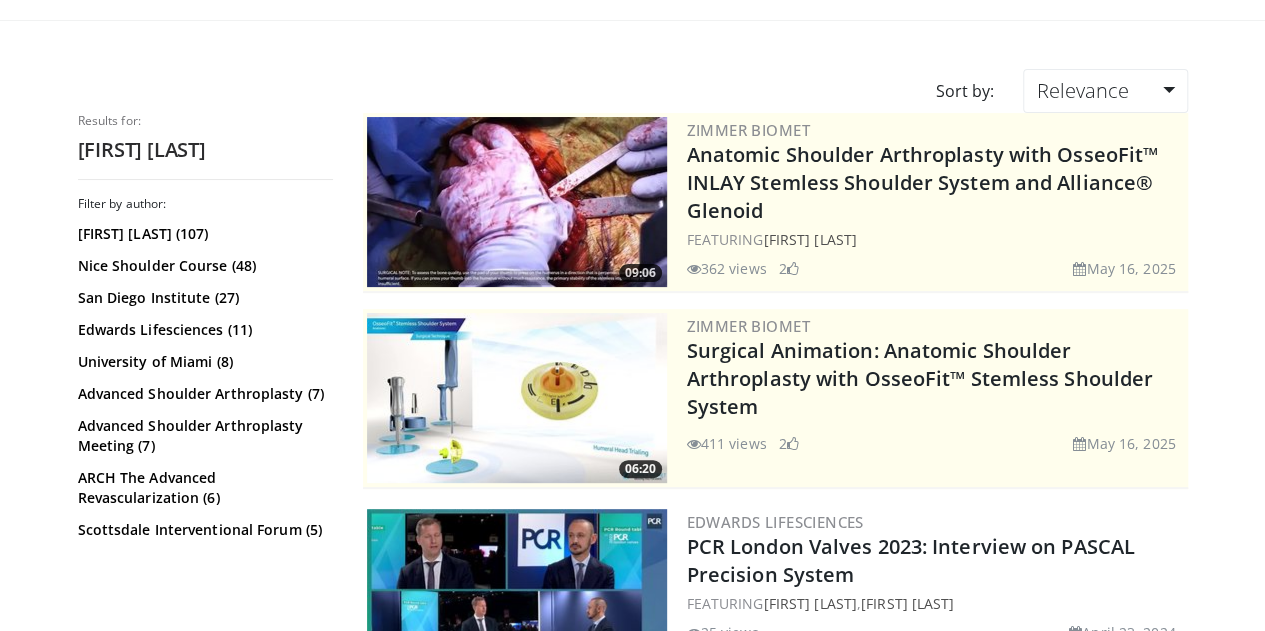 scroll, scrollTop: 111, scrollLeft: 0, axis: vertical 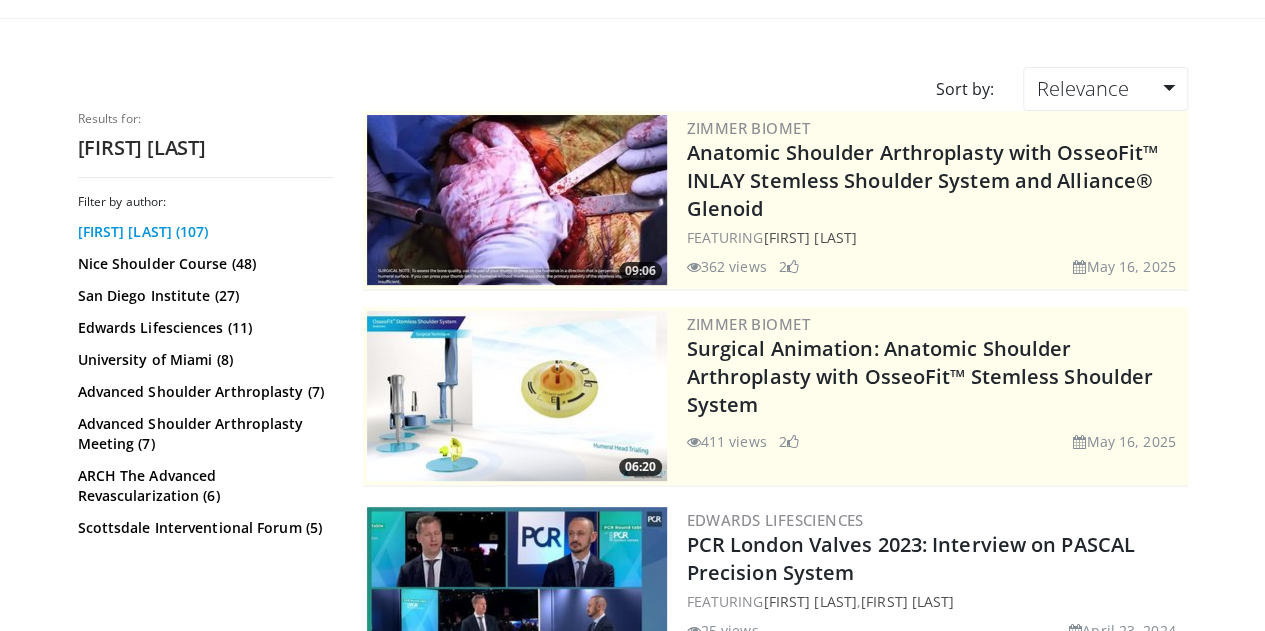 click on "Pascal Boileau (107)" at bounding box center [203, 232] 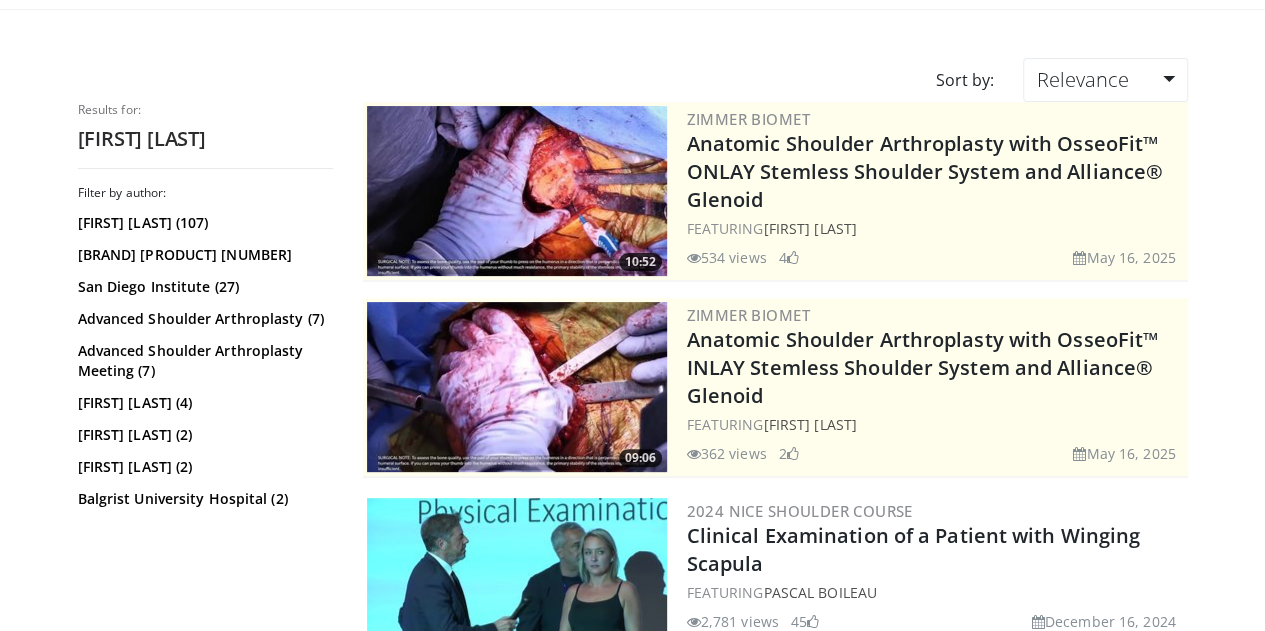 scroll, scrollTop: 0, scrollLeft: 0, axis: both 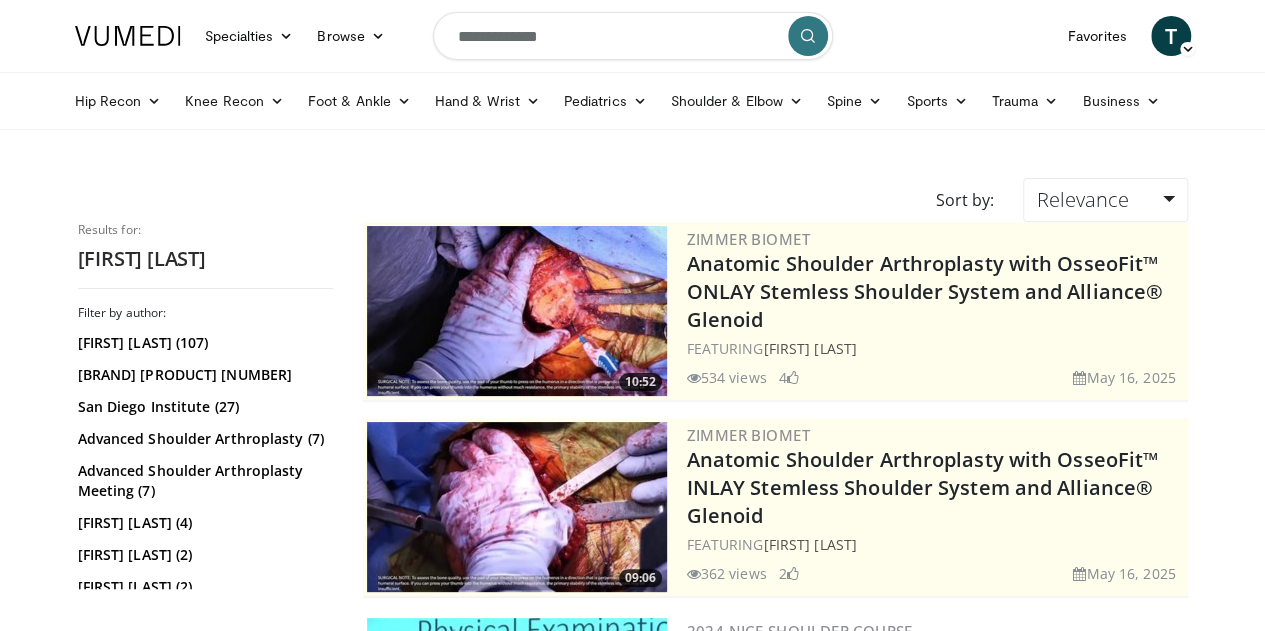 click on "**********" at bounding box center [633, 36] 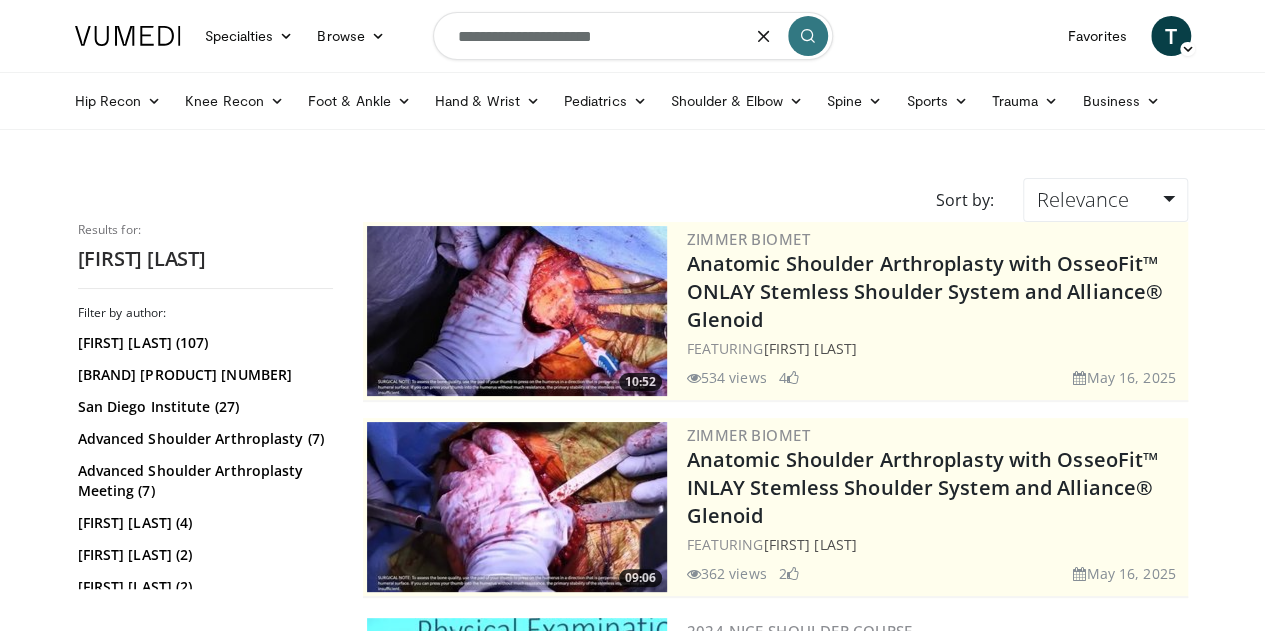 type on "**********" 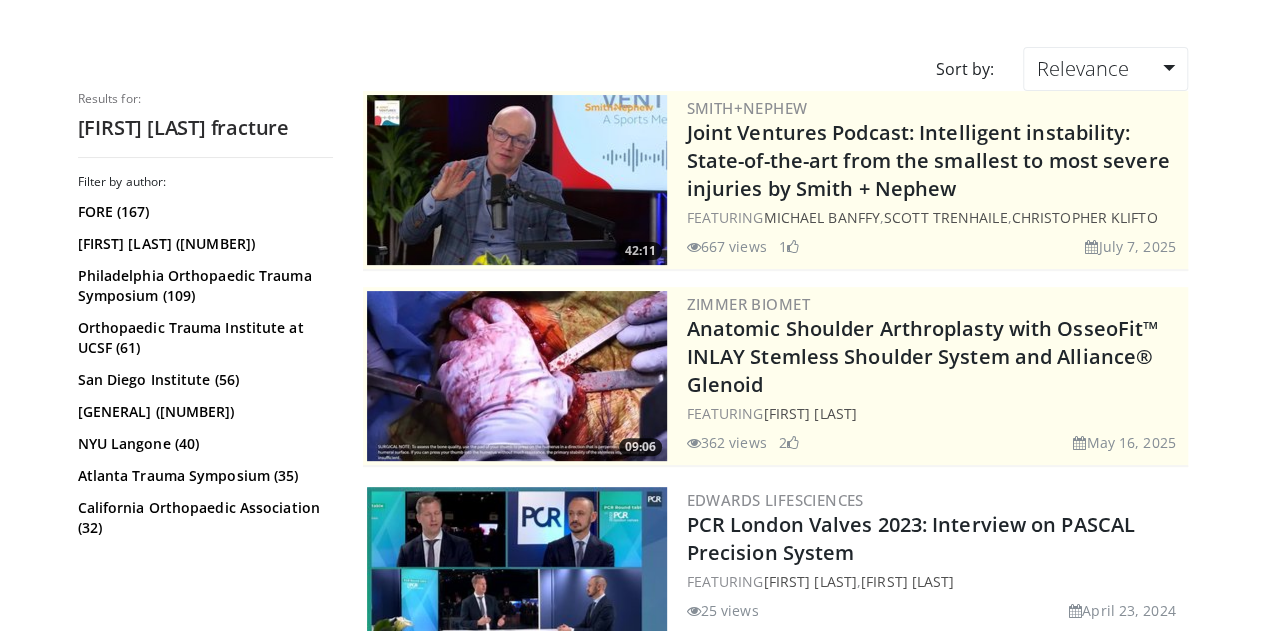 scroll, scrollTop: 0, scrollLeft: 0, axis: both 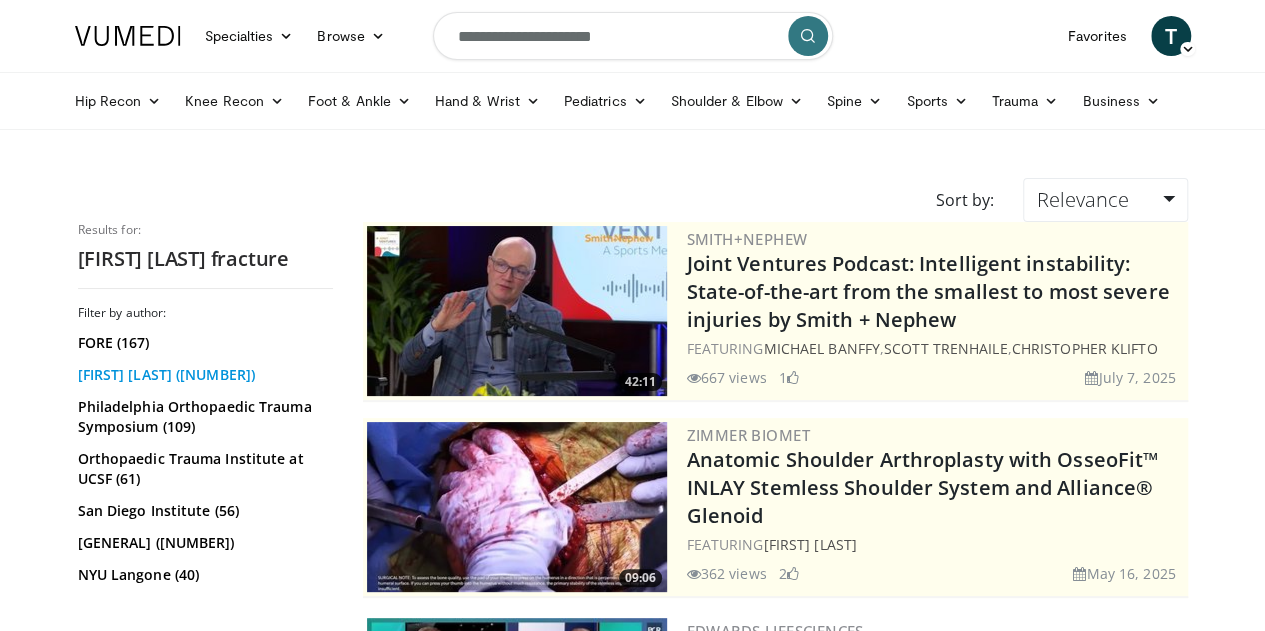 click on "[FIRST] [LAST] ([NUMBER])" at bounding box center (203, 375) 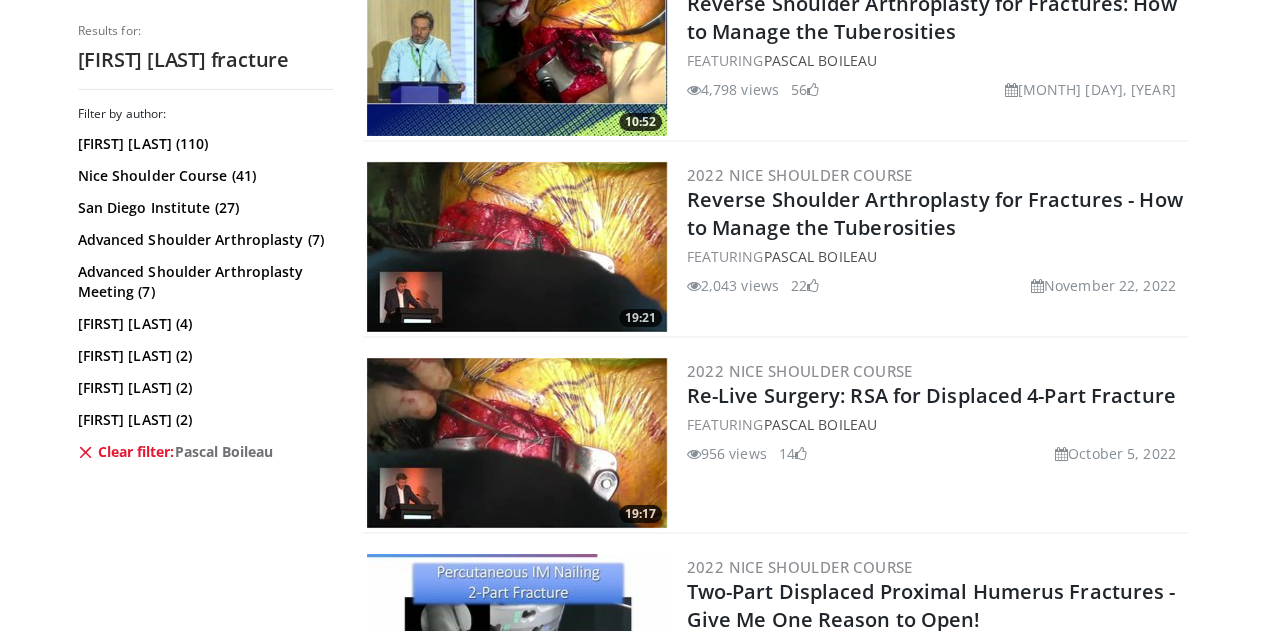 scroll, scrollTop: 3397, scrollLeft: 0, axis: vertical 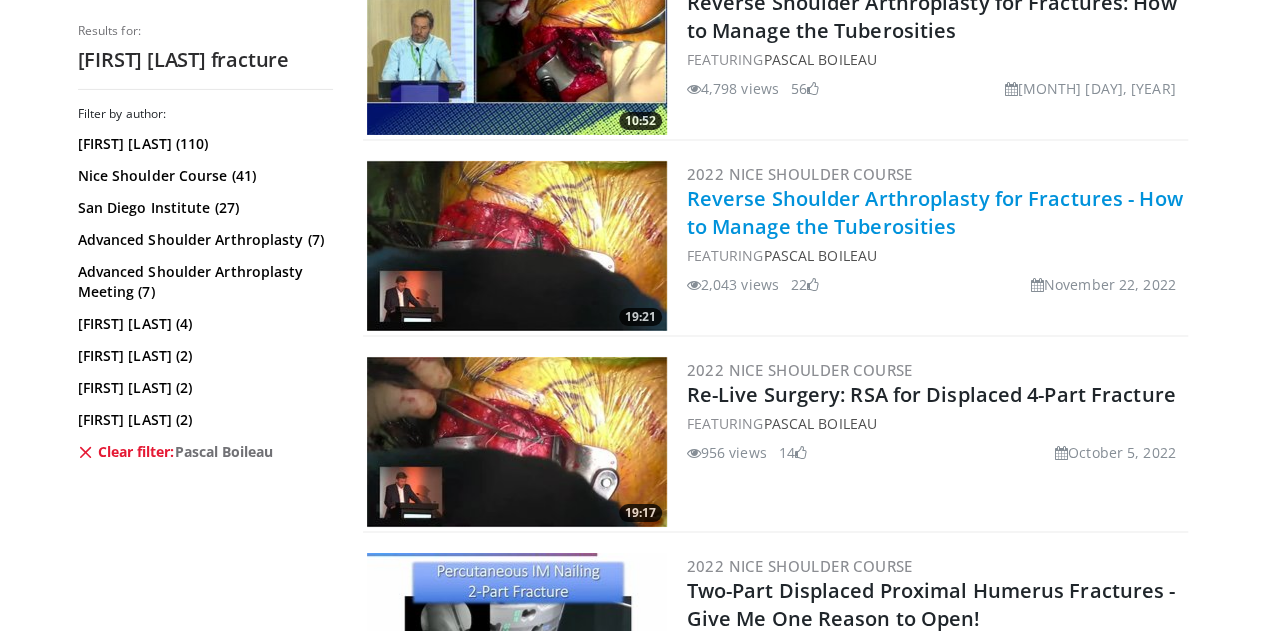 click on "Reverse Shoulder Arthroplasty for Fractures - How to Manage the Tuberosities" at bounding box center [935, 212] 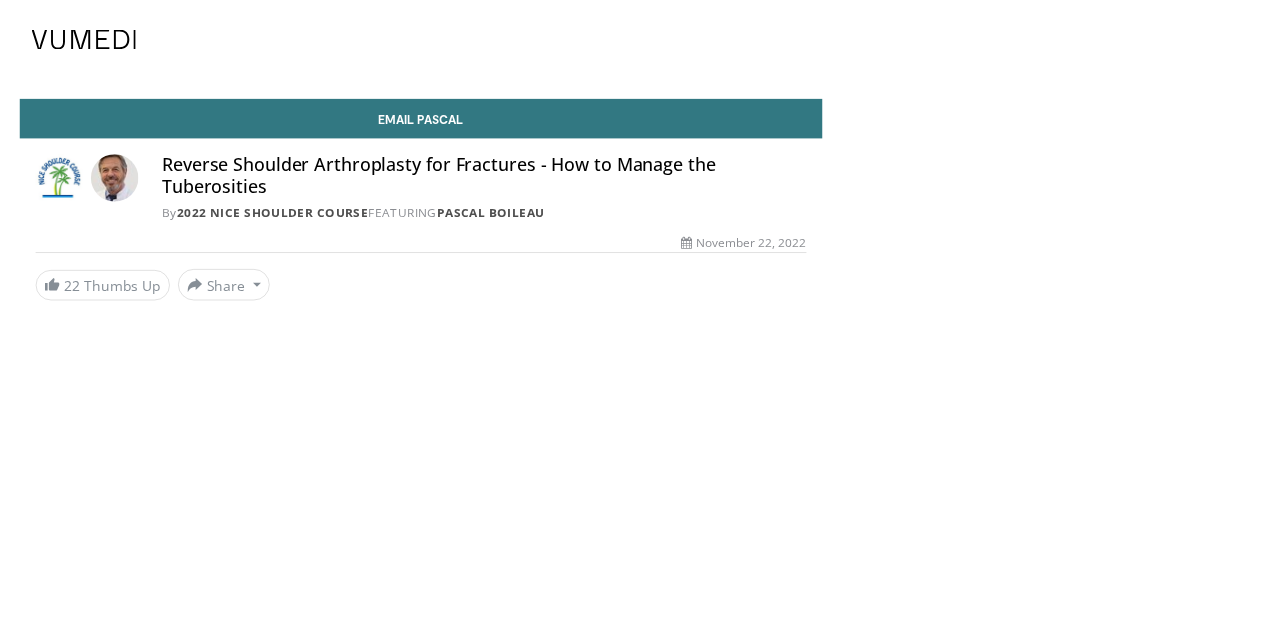 scroll, scrollTop: 0, scrollLeft: 0, axis: both 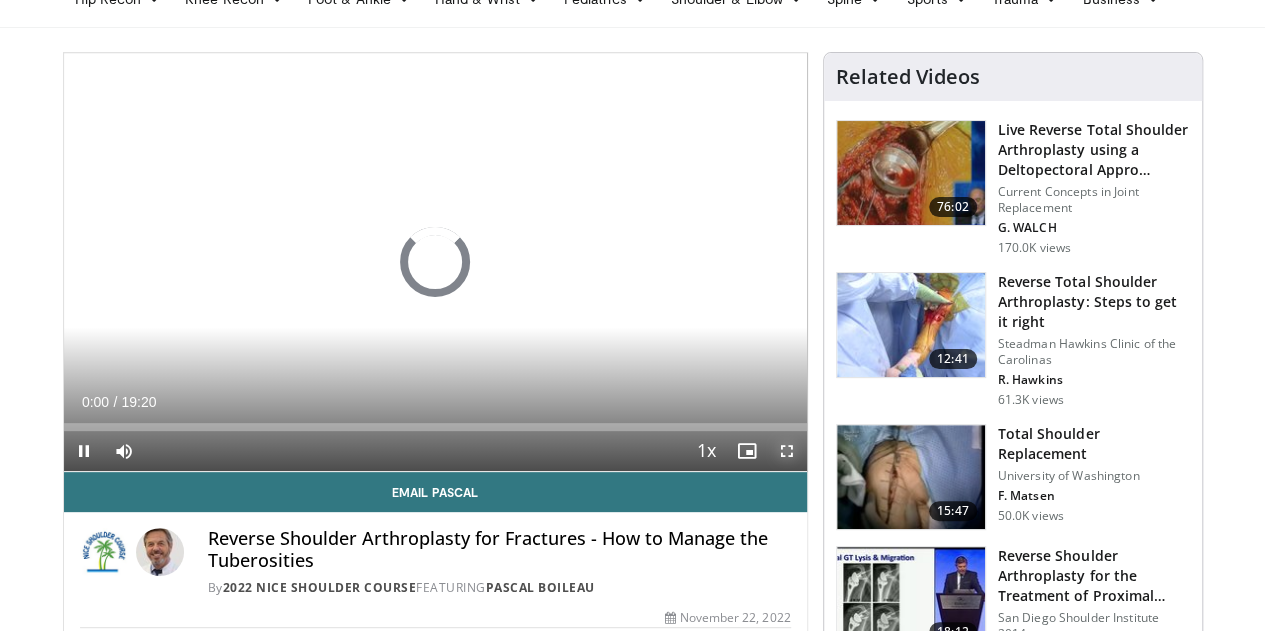 click at bounding box center [787, 451] 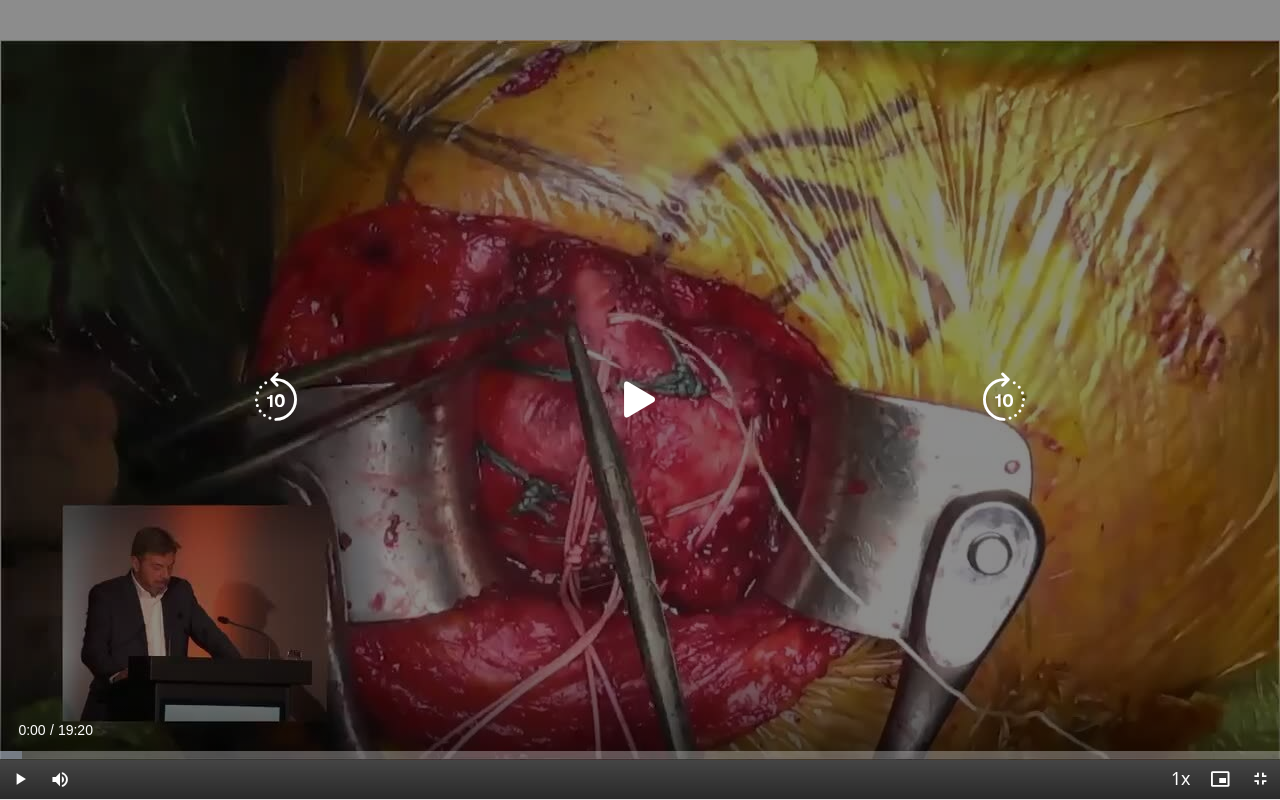 click at bounding box center (640, 400) 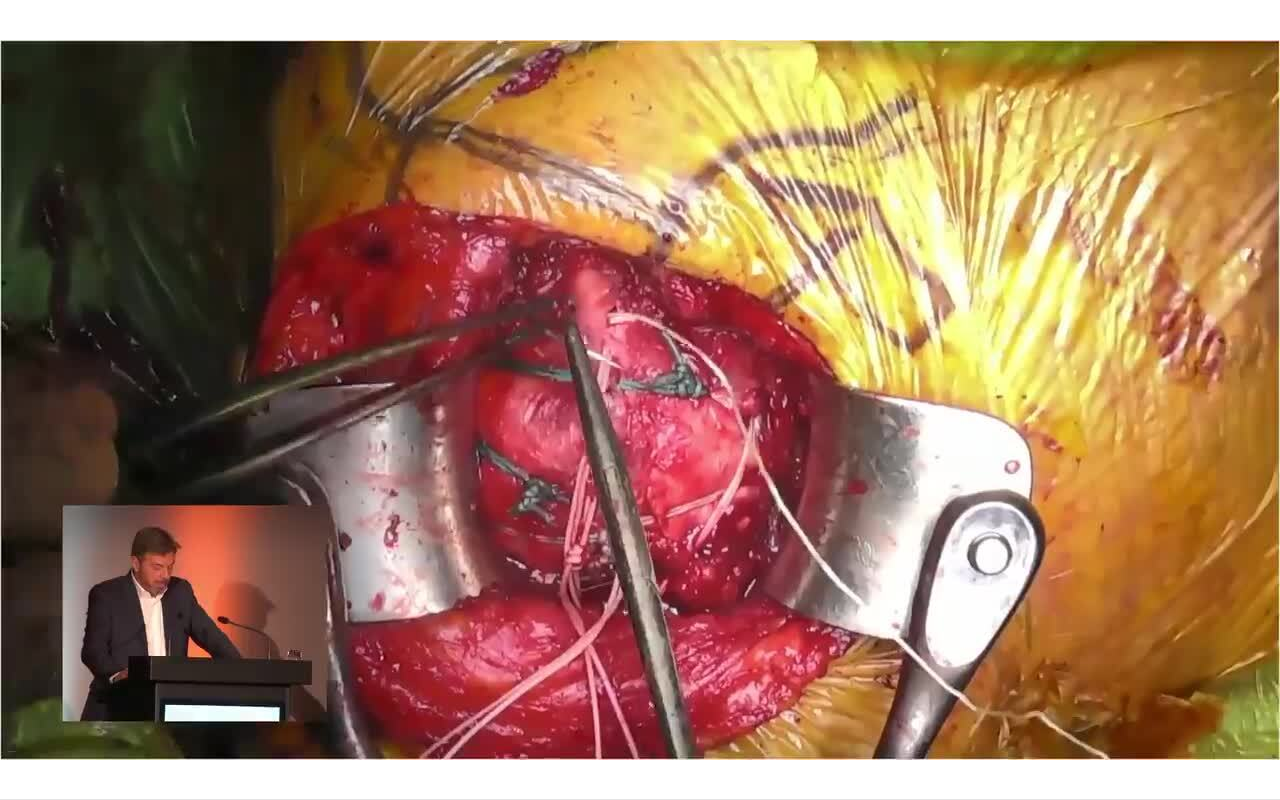 type 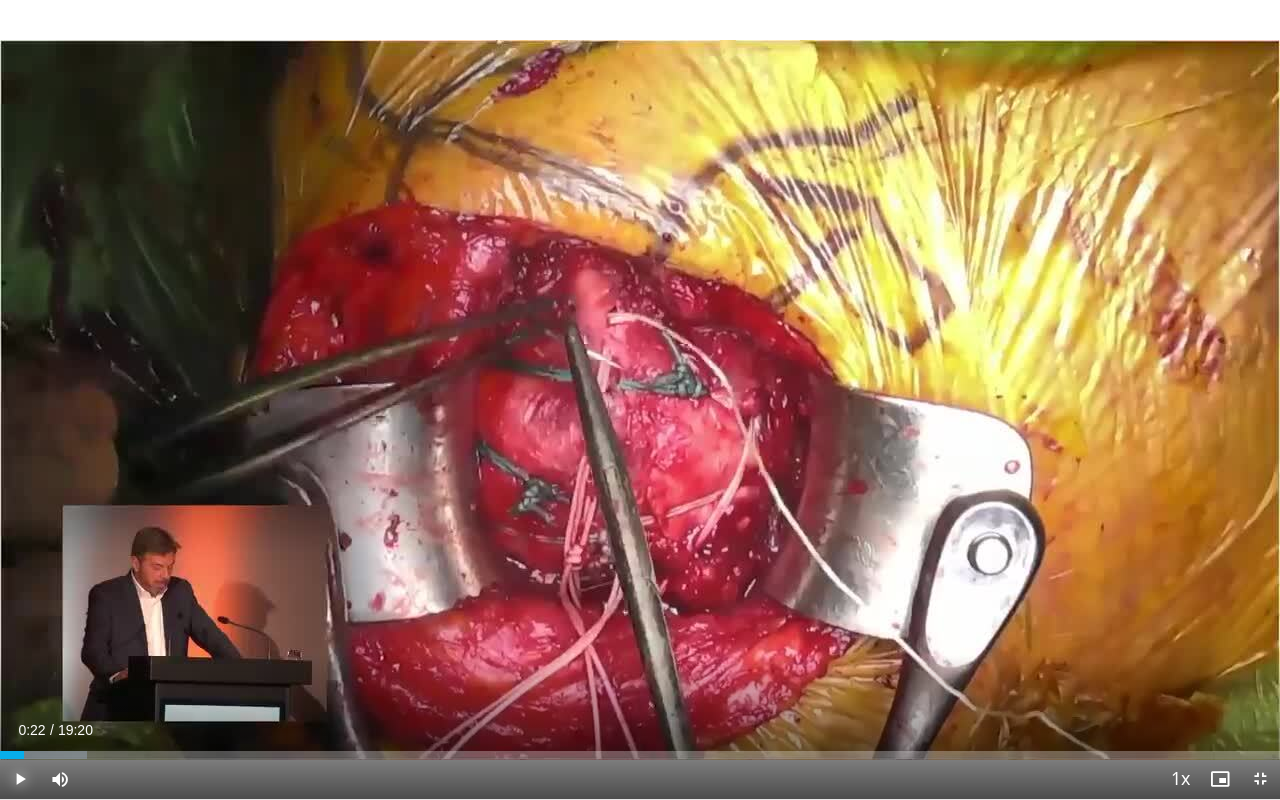 click at bounding box center (20, 779) 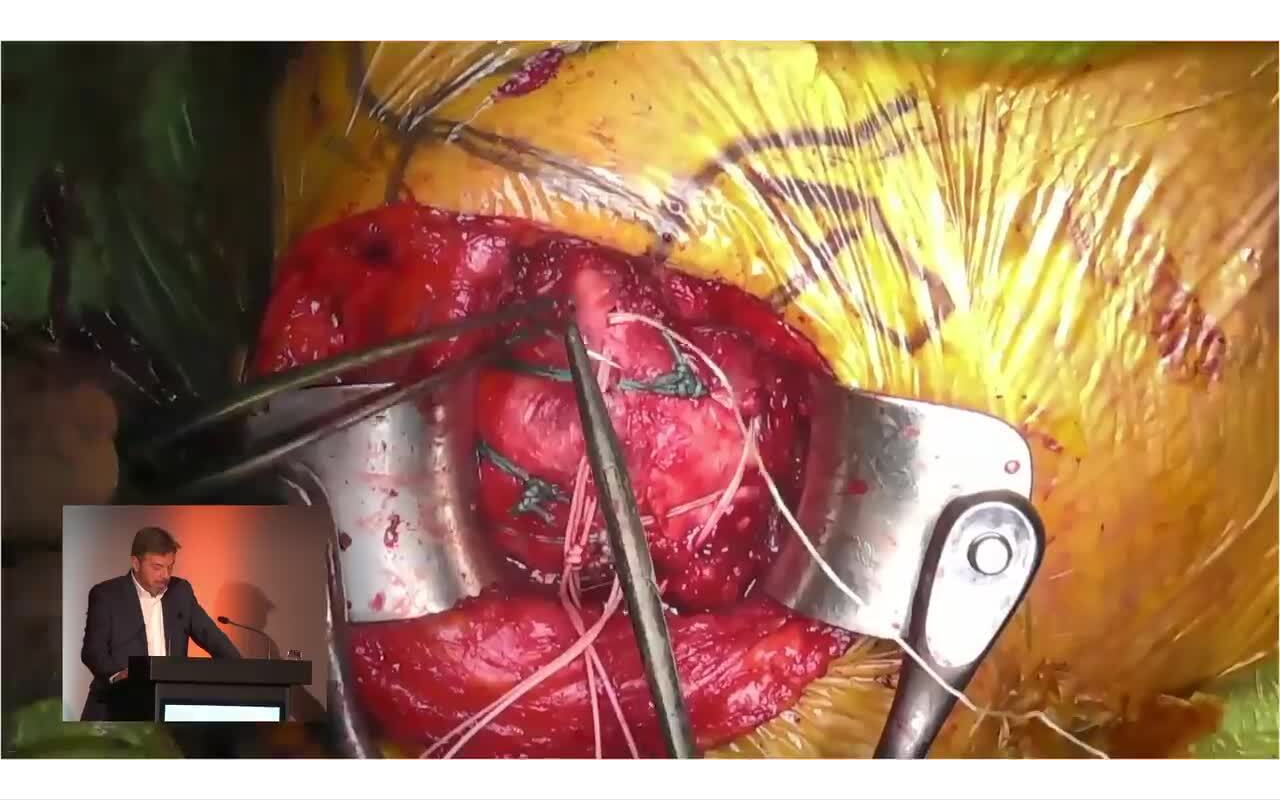 type 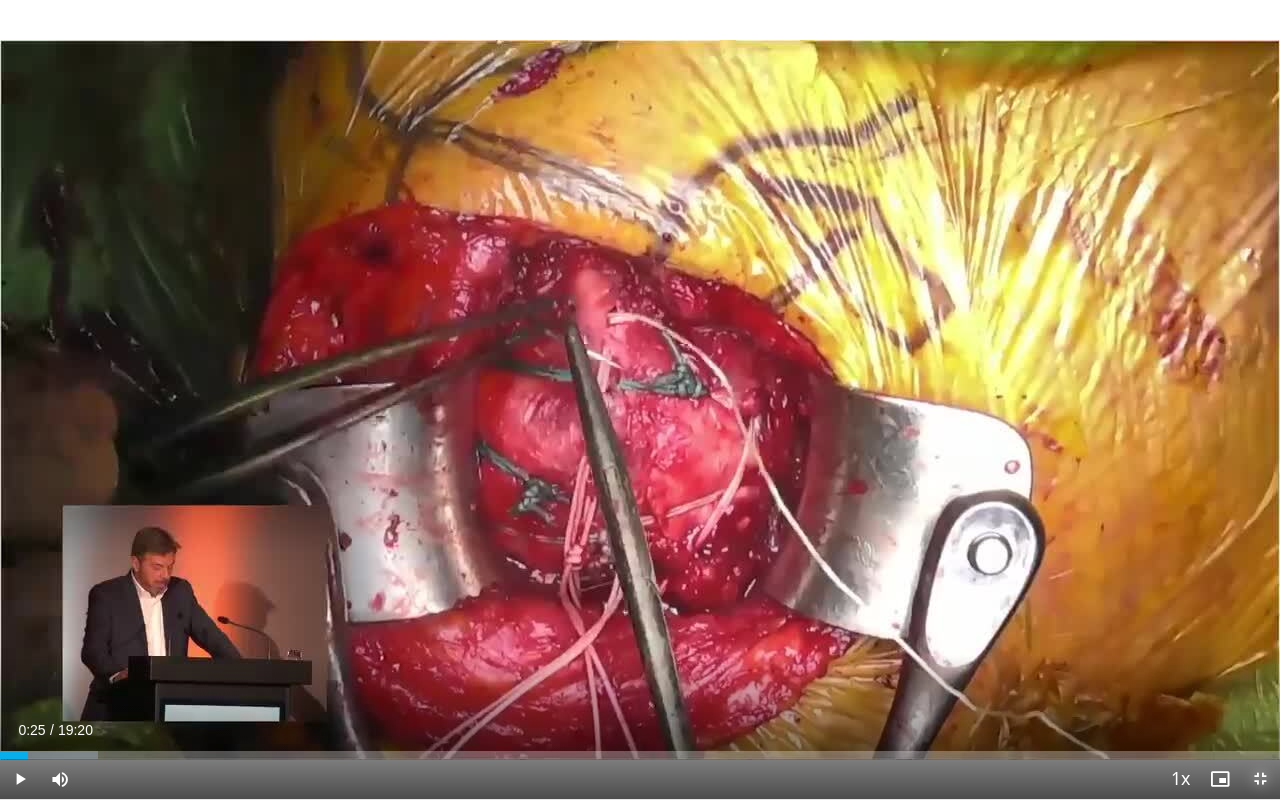 click at bounding box center (1260, 779) 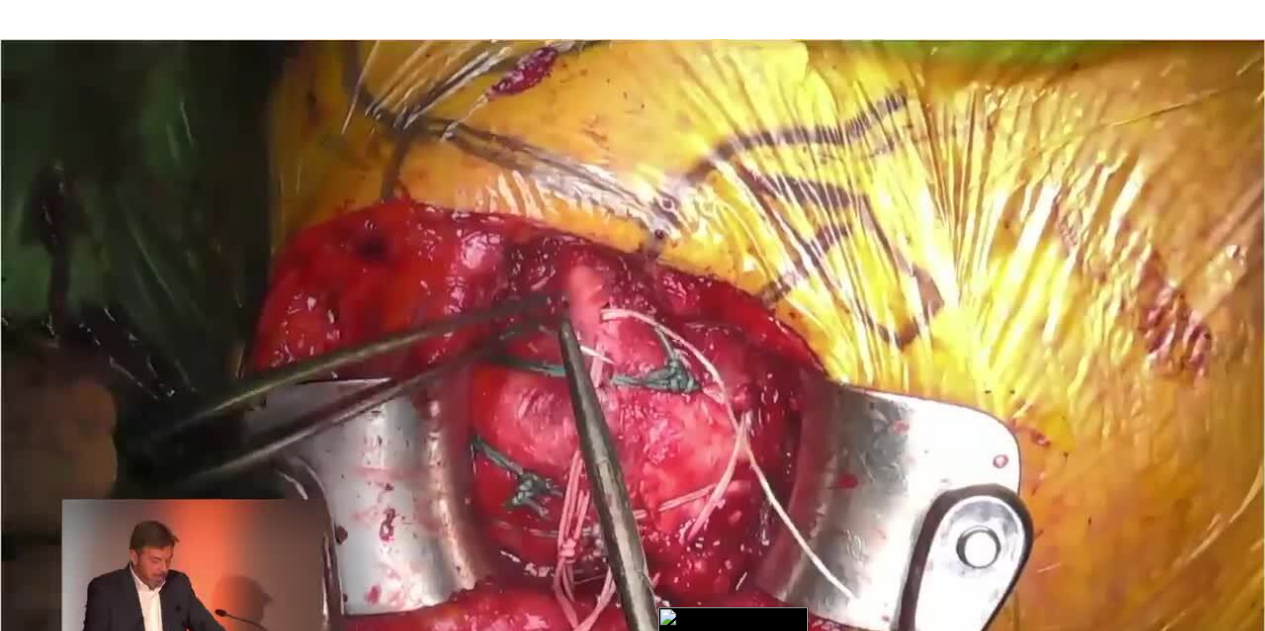 scroll, scrollTop: 104, scrollLeft: 0, axis: vertical 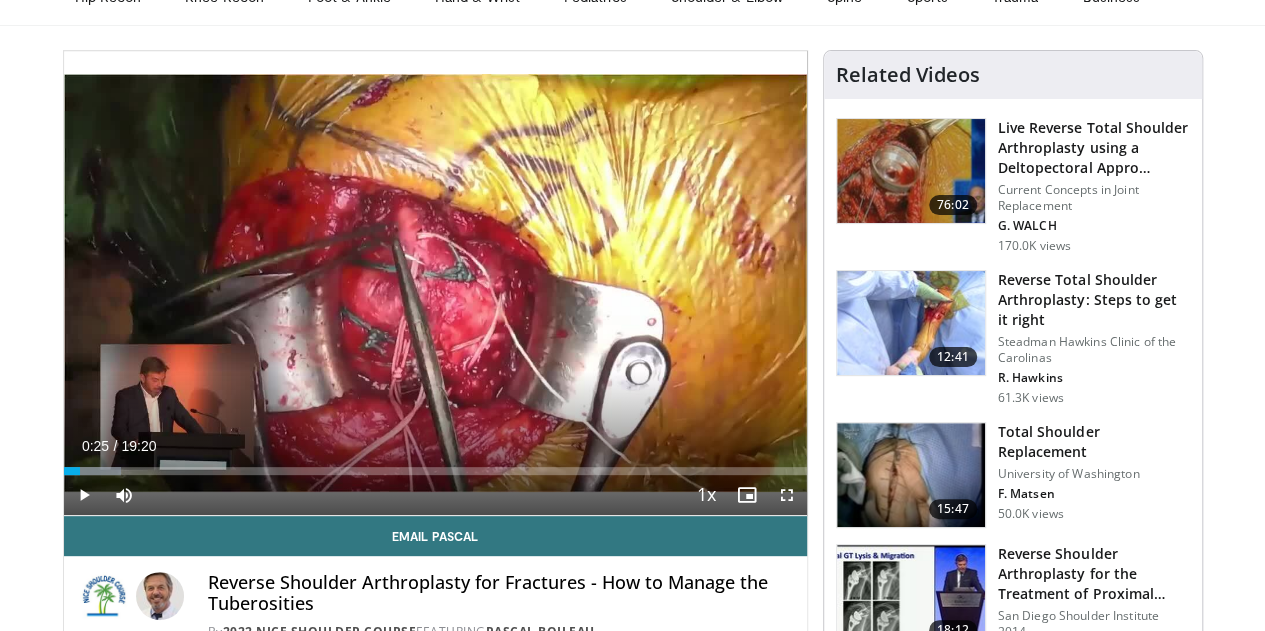 click on "Related Videos" at bounding box center [1013, 75] 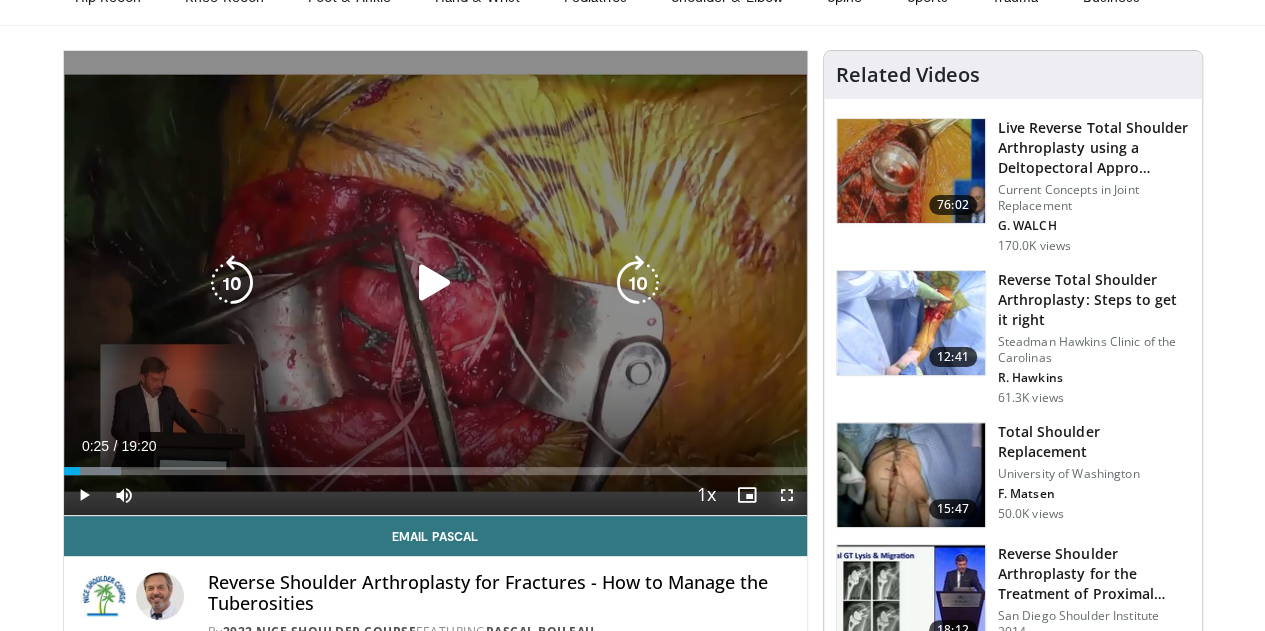 drag, startPoint x: 802, startPoint y: 547, endPoint x: 802, endPoint y: 668, distance: 121 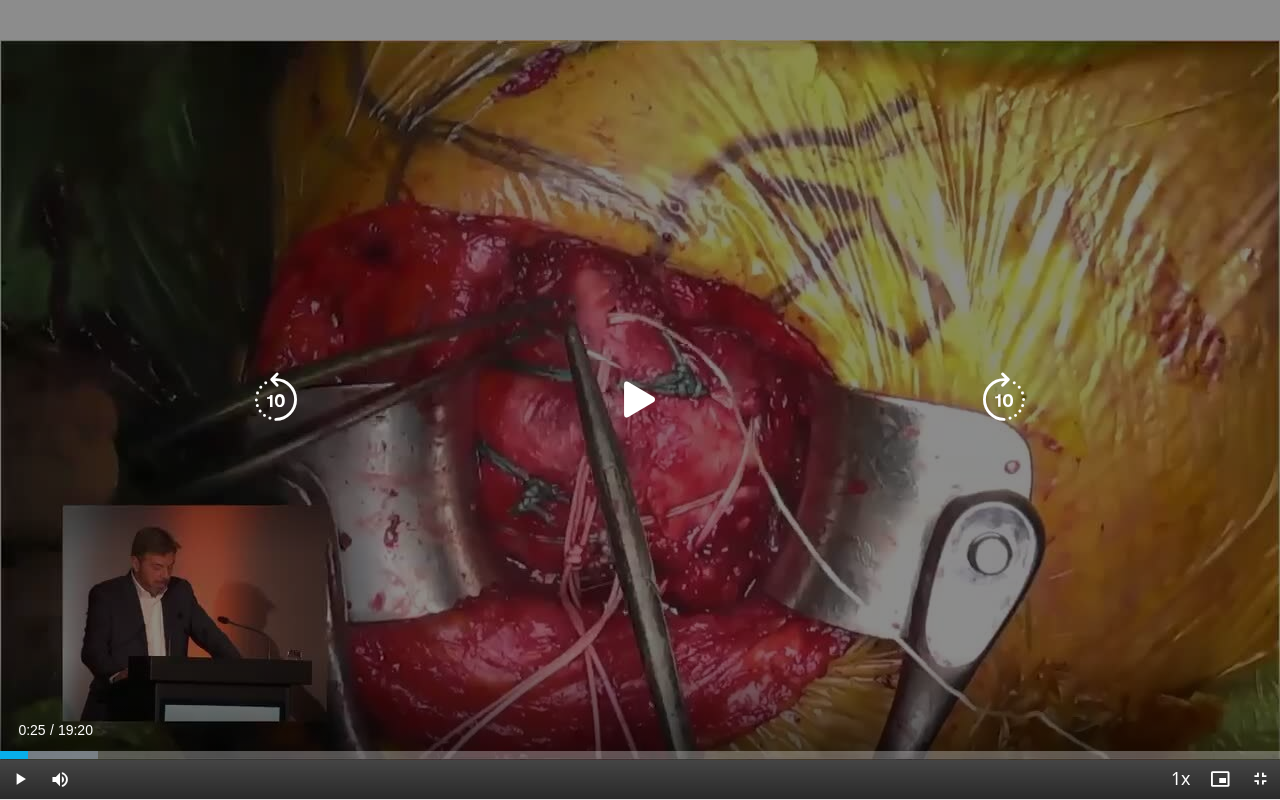 click at bounding box center [640, 400] 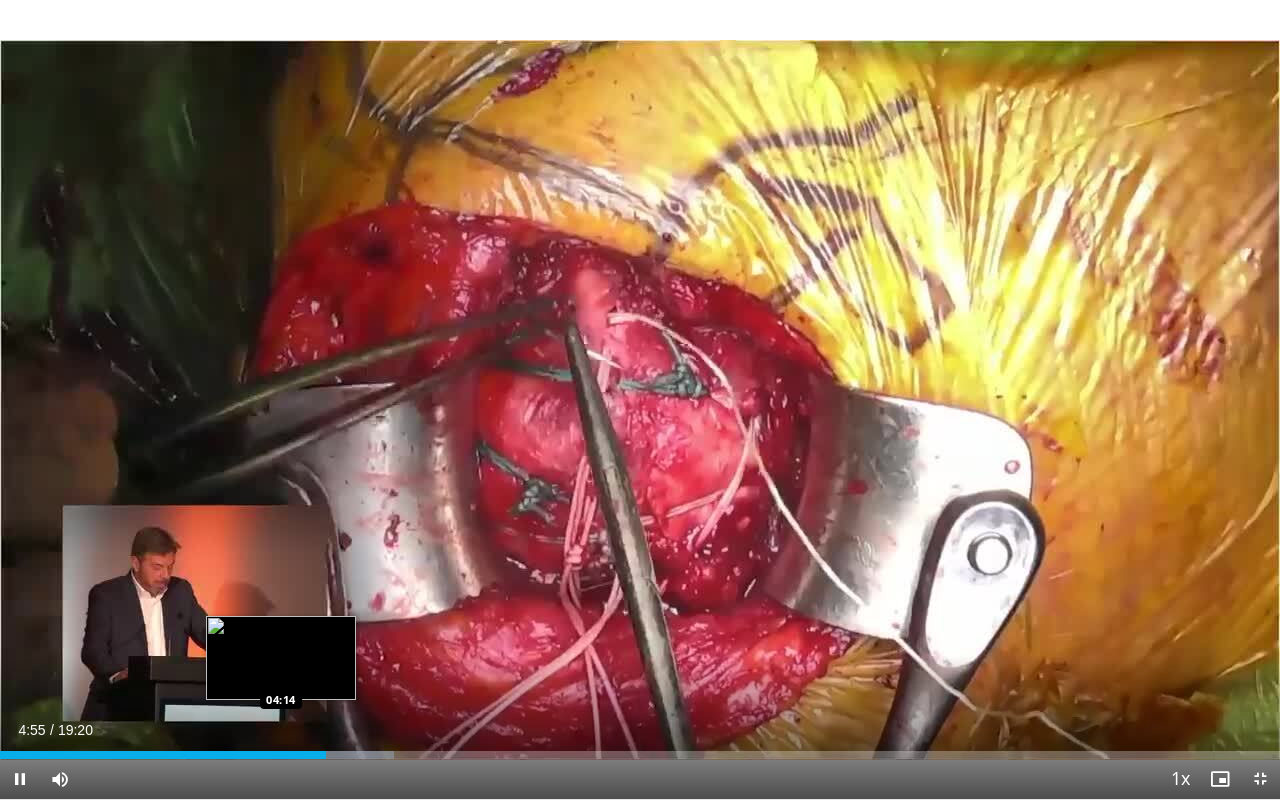 click on "Loaded :  30.77% 04:55 04:14" at bounding box center [640, 755] 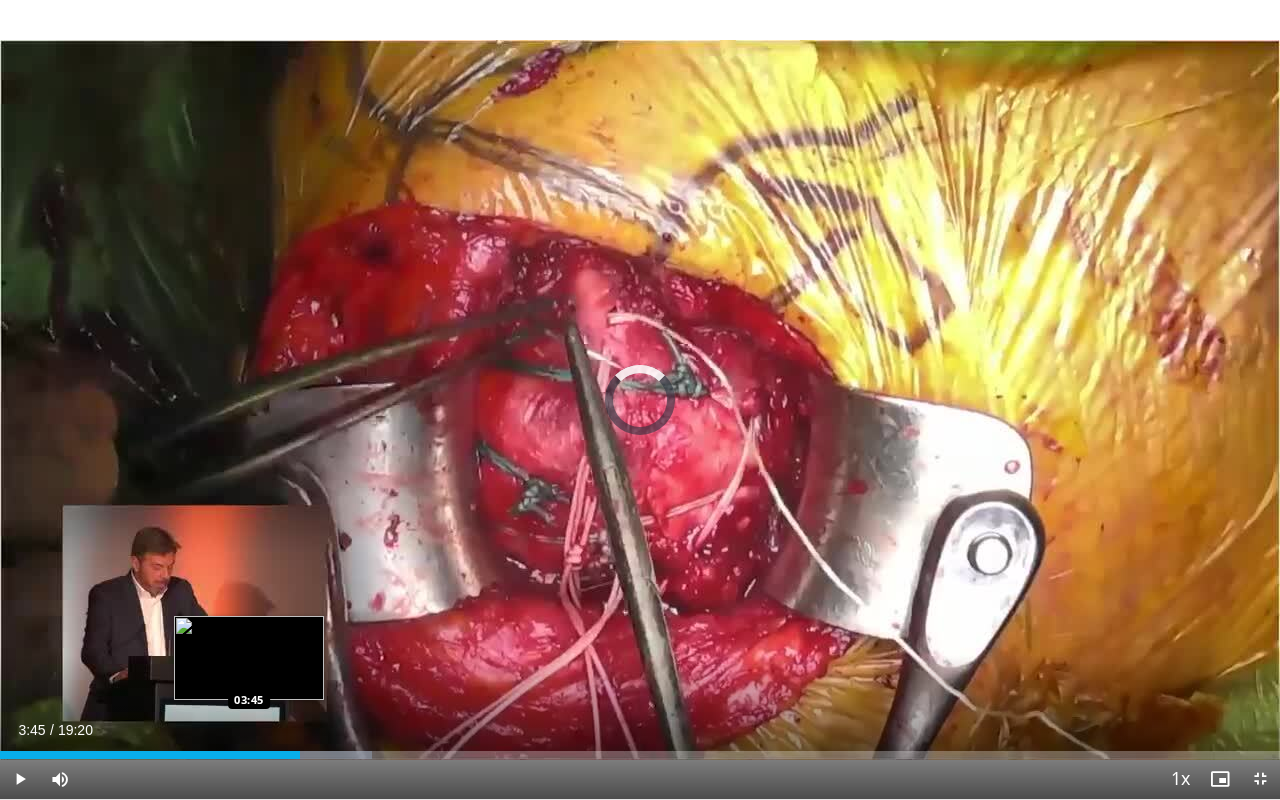 click on "Loaded :  29.06% 04:32 03:45" at bounding box center [640, 749] 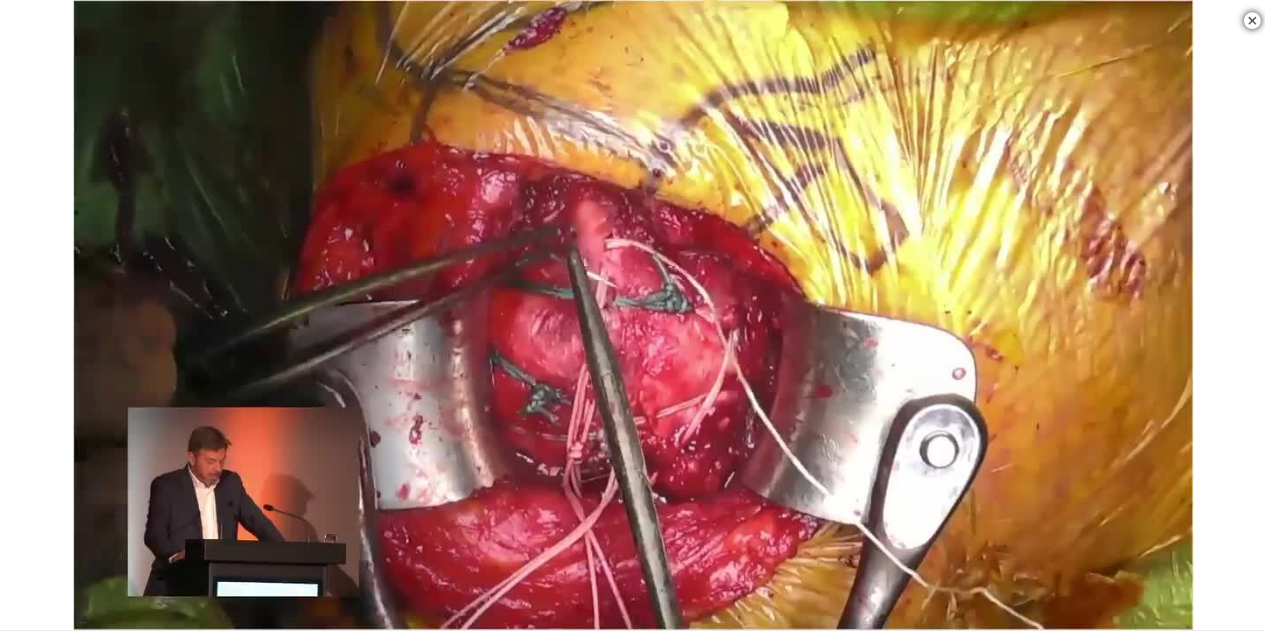 scroll, scrollTop: 0, scrollLeft: 0, axis: both 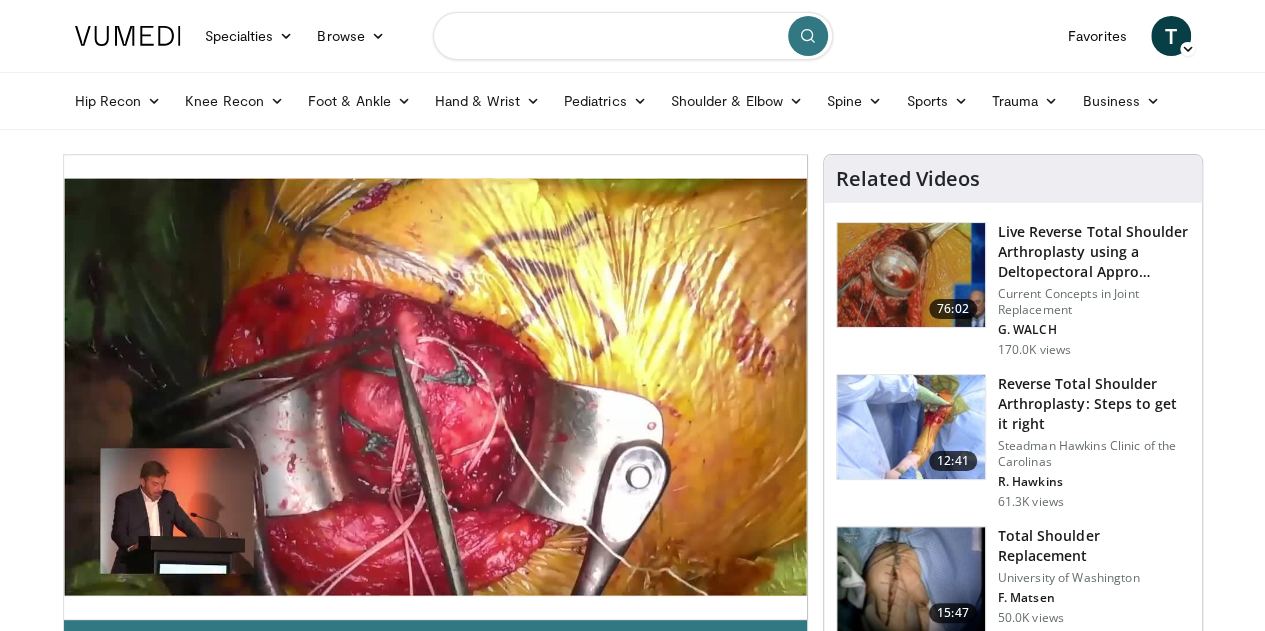 click at bounding box center (633, 36) 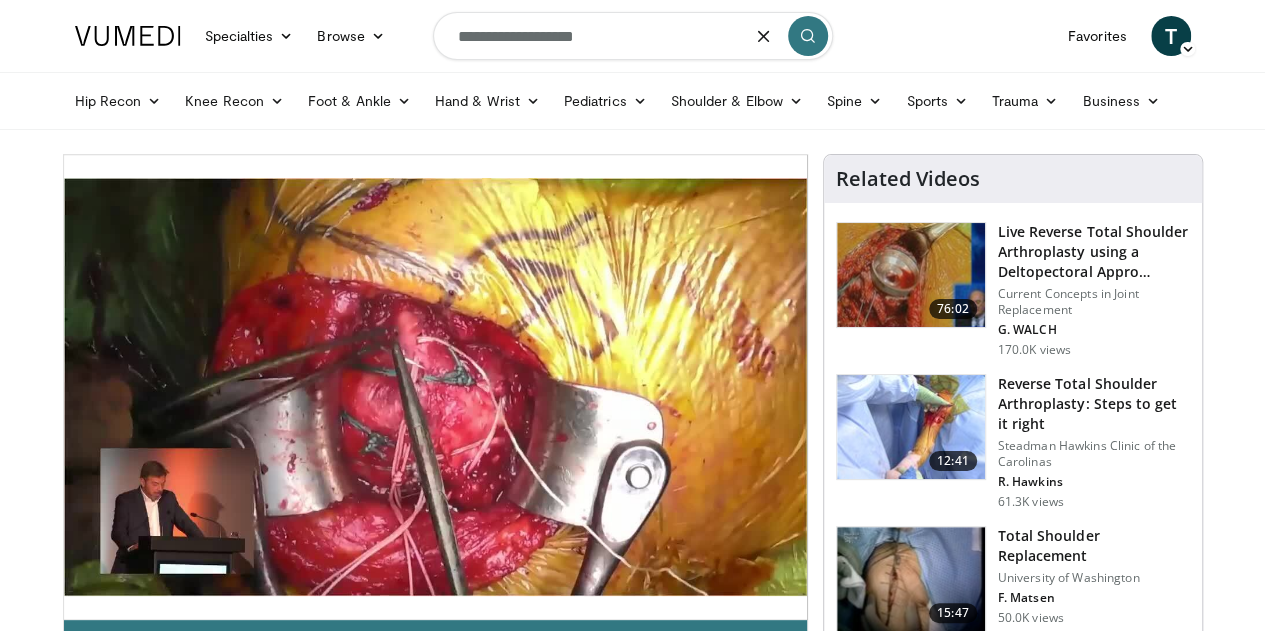 type on "**********" 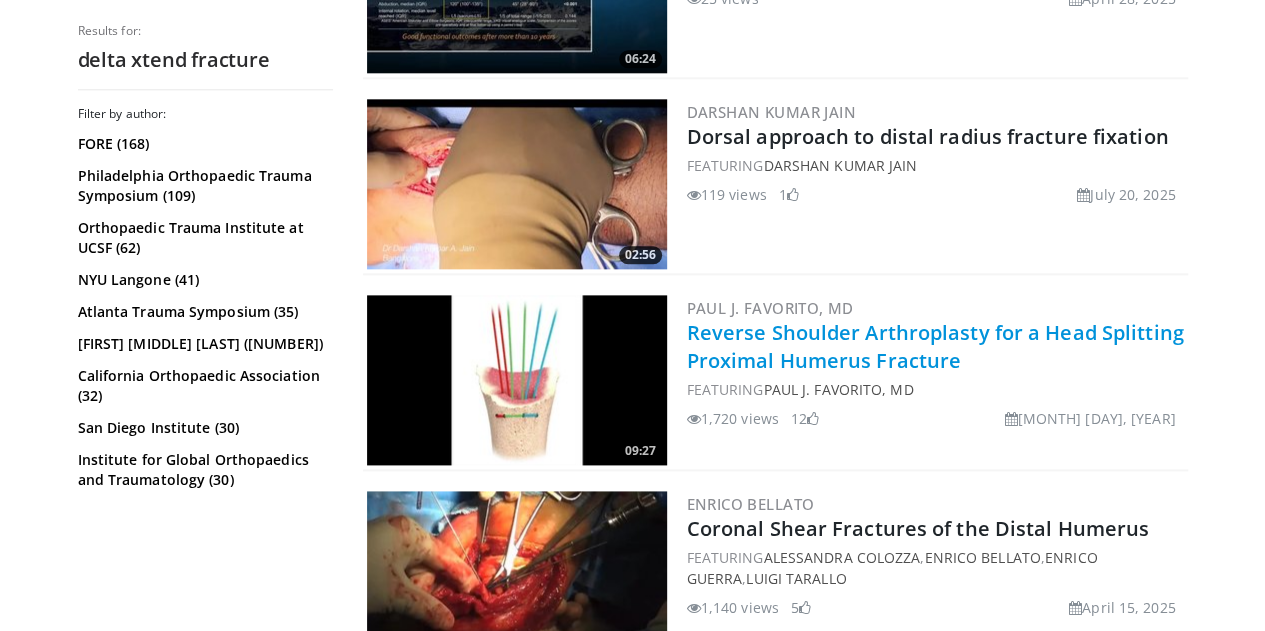 scroll, scrollTop: 1109, scrollLeft: 0, axis: vertical 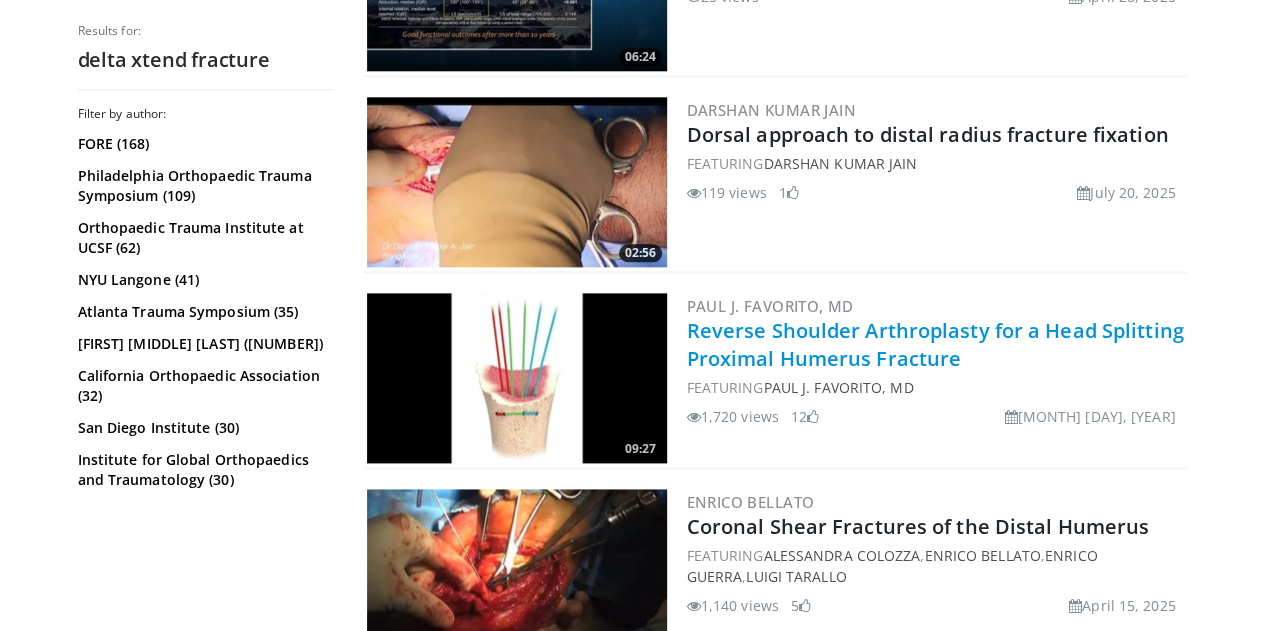 click on "Reverse Shoulder Arthroplasty for a Head Splitting Proximal Humerus Fracture" at bounding box center (935, 344) 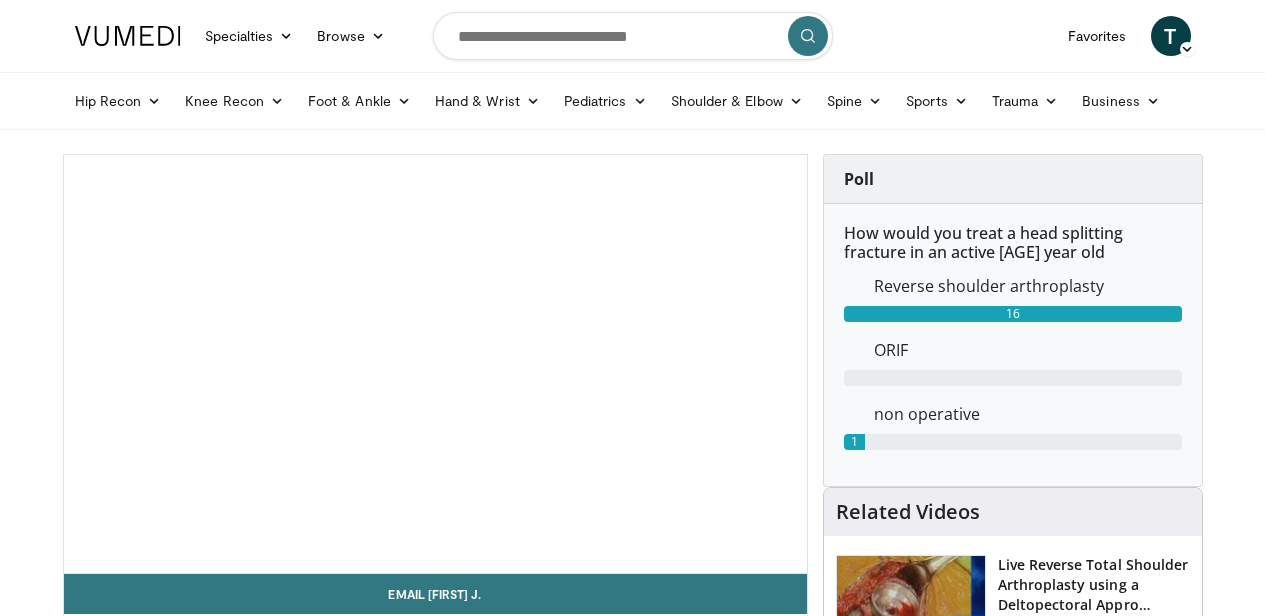 scroll, scrollTop: 0, scrollLeft: 0, axis: both 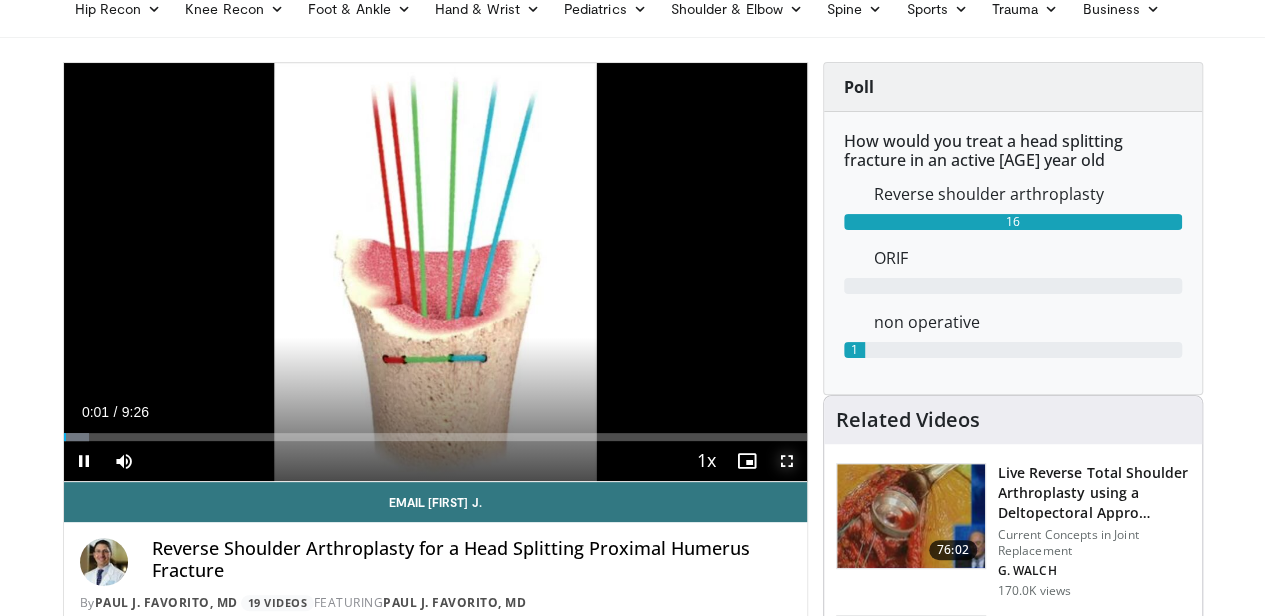 click at bounding box center (787, 461) 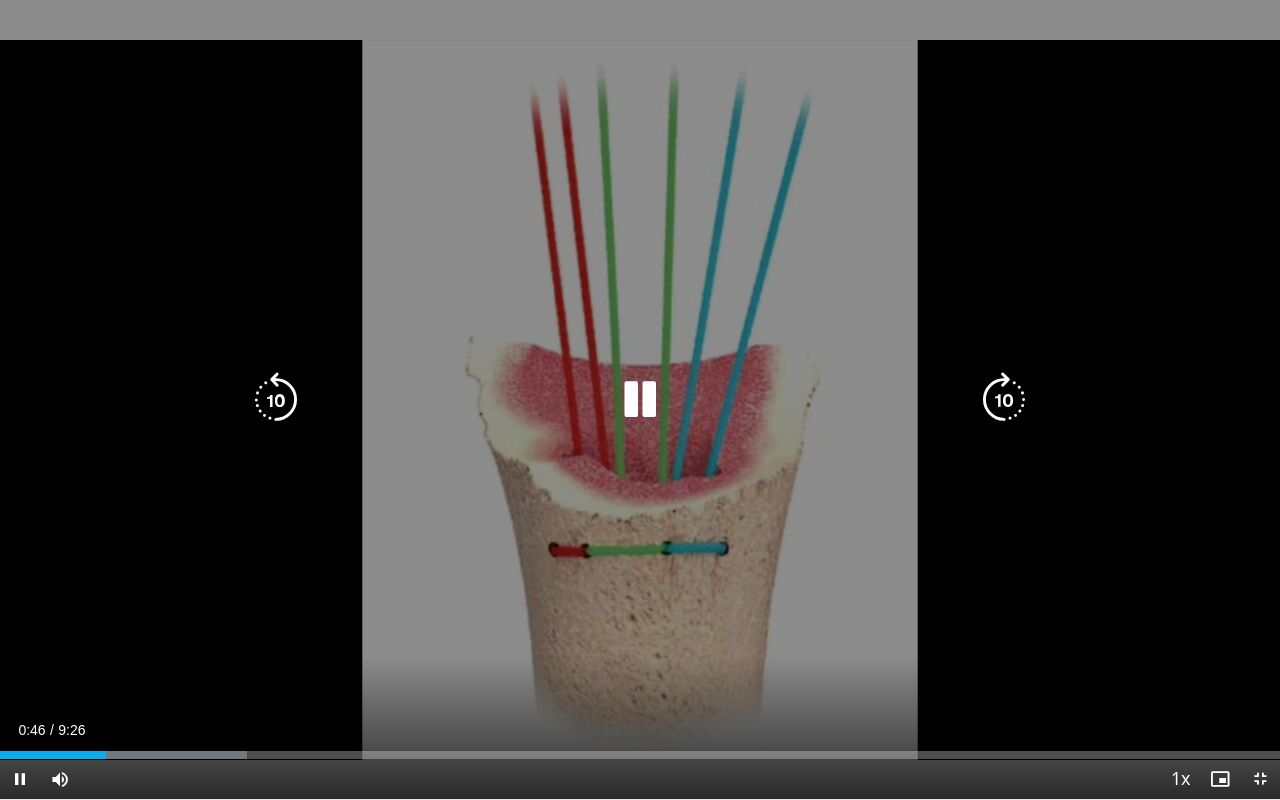 drag, startPoint x: 0, startPoint y: 0, endPoint x: 0, endPoint y: 34, distance: 34 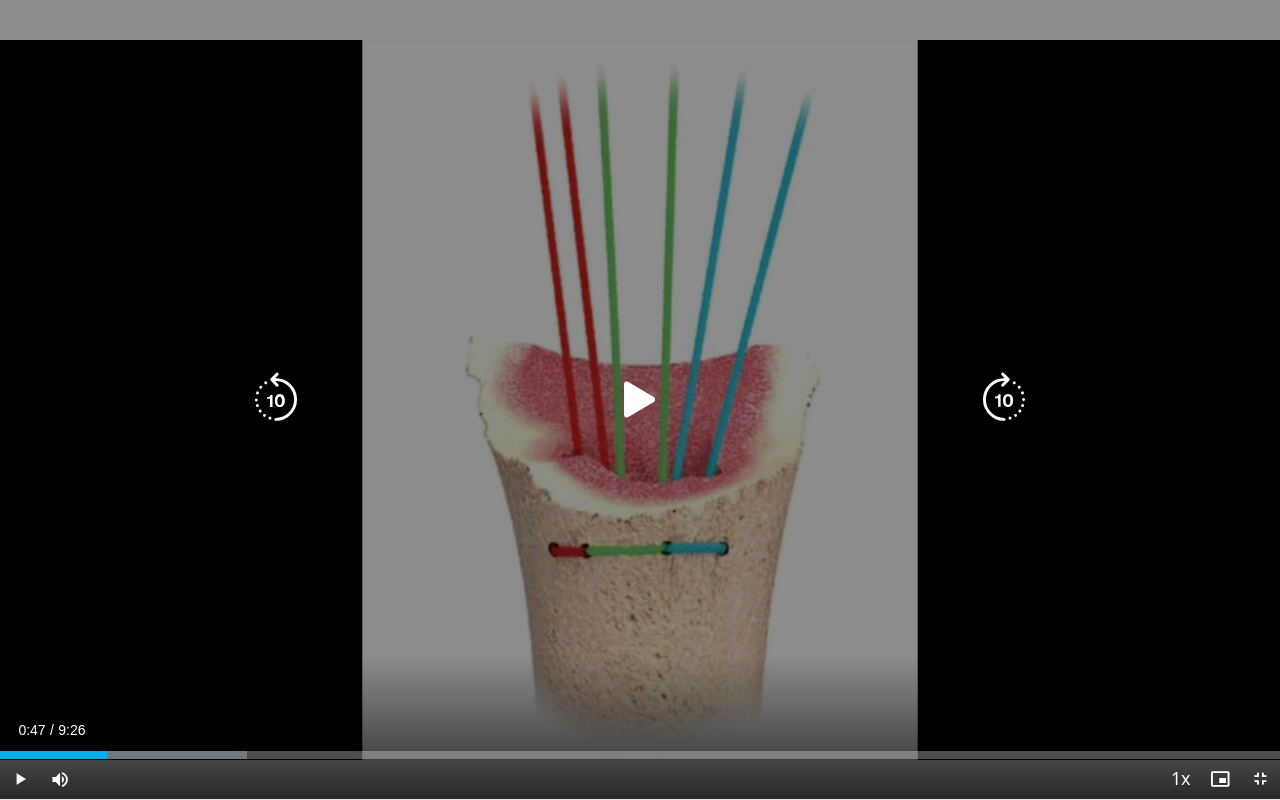 click at bounding box center [640, 400] 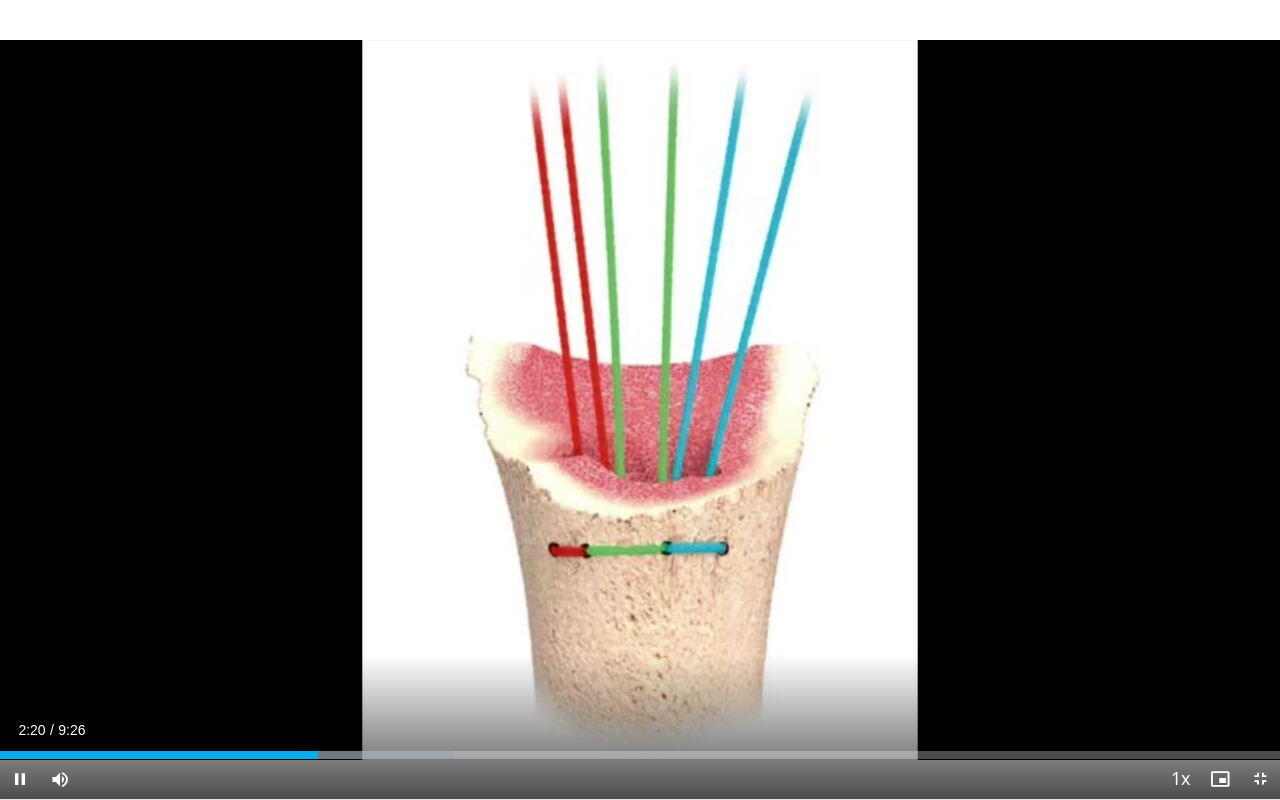 click on "Current Time  2:20 / Duration  9:26 Pause Skip Backward Skip Forward Mute Loaded :  35.36% 2:20 3:02 Stream Type  LIVE Seek to live, currently behind live LIVE   1x Playback Rate 0.5x 0.75x 1x , selected 1.25x 1.5x 1.75x 2x Chapters Chapters Descriptions descriptions off , selected Captions captions settings , opens captions settings dialog captions off , selected Audio Track en (Main) , selected Exit Fullscreen Enable picture-in-picture mode" at bounding box center [640, 779] 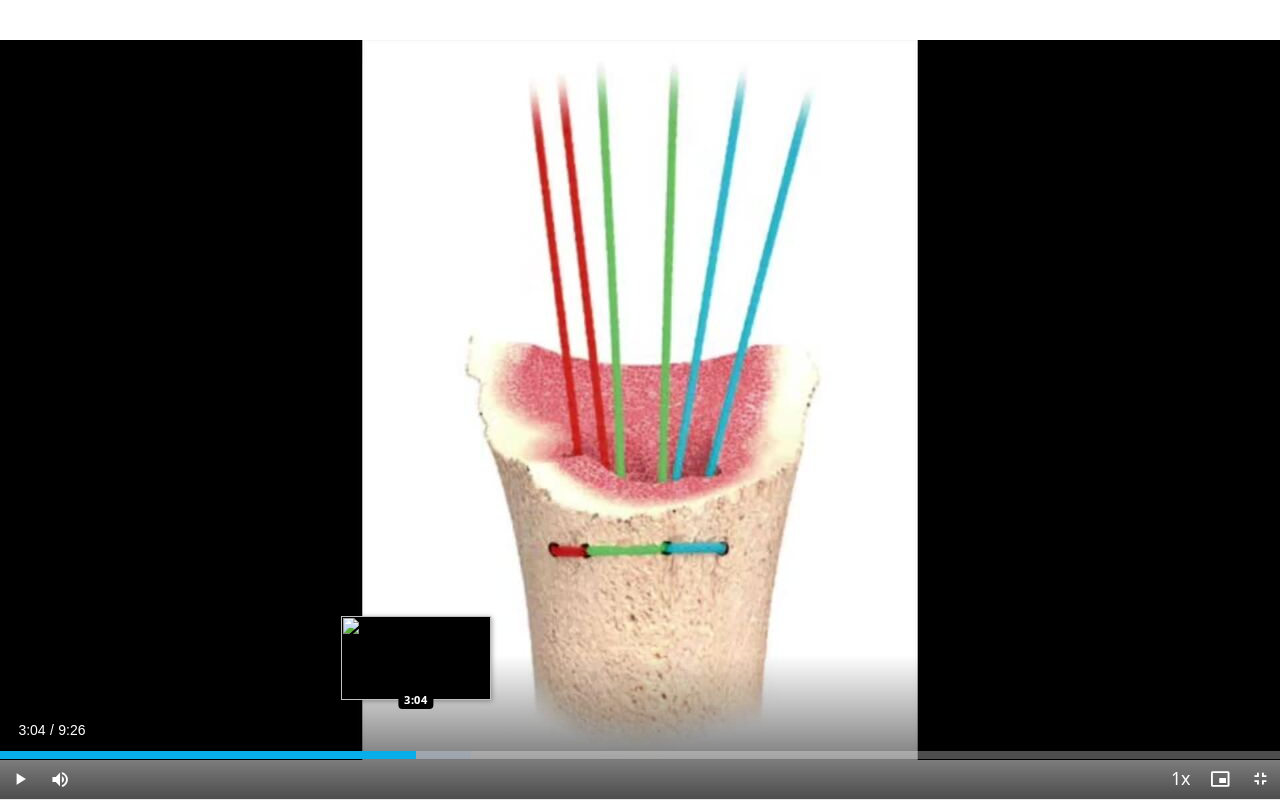 click on "Loaded :  36.79% 3:04 3:04" at bounding box center [640, 749] 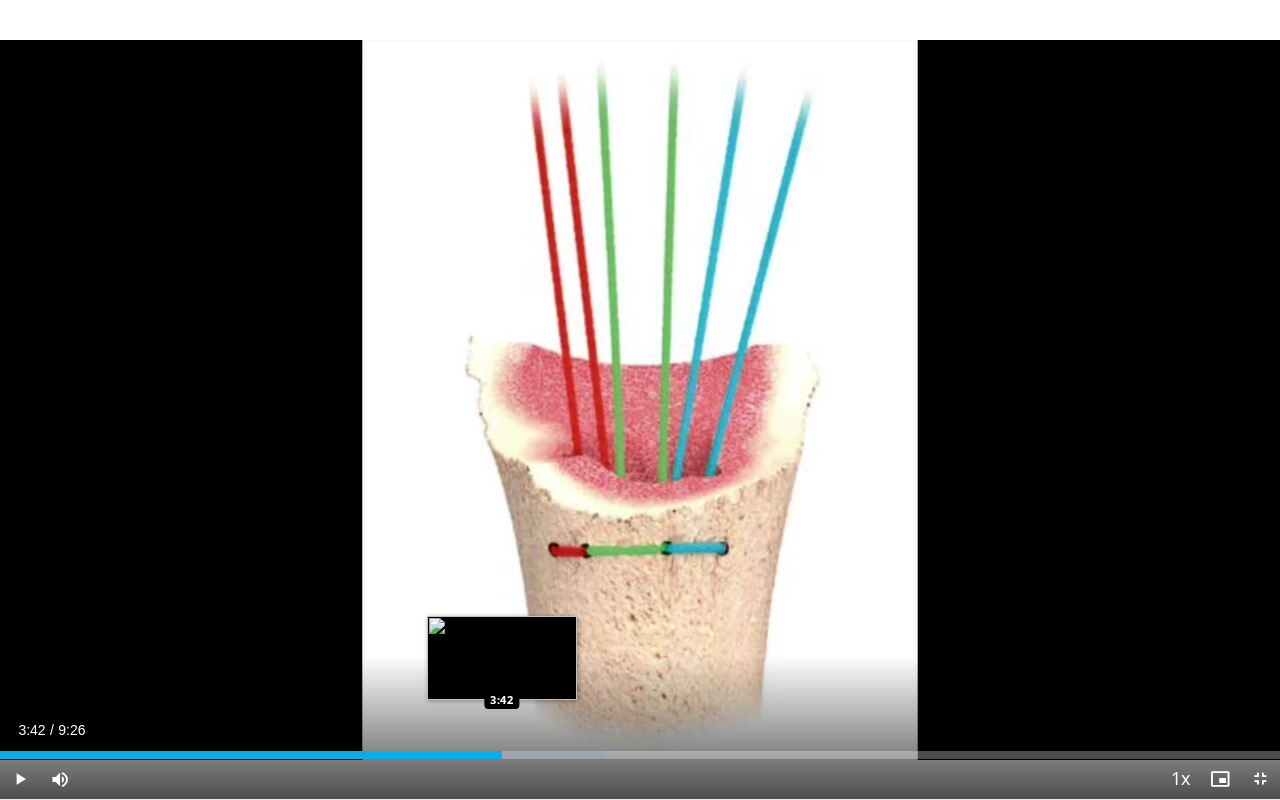 click on "Loaded :  47.30% 3:26 3:42" at bounding box center [640, 755] 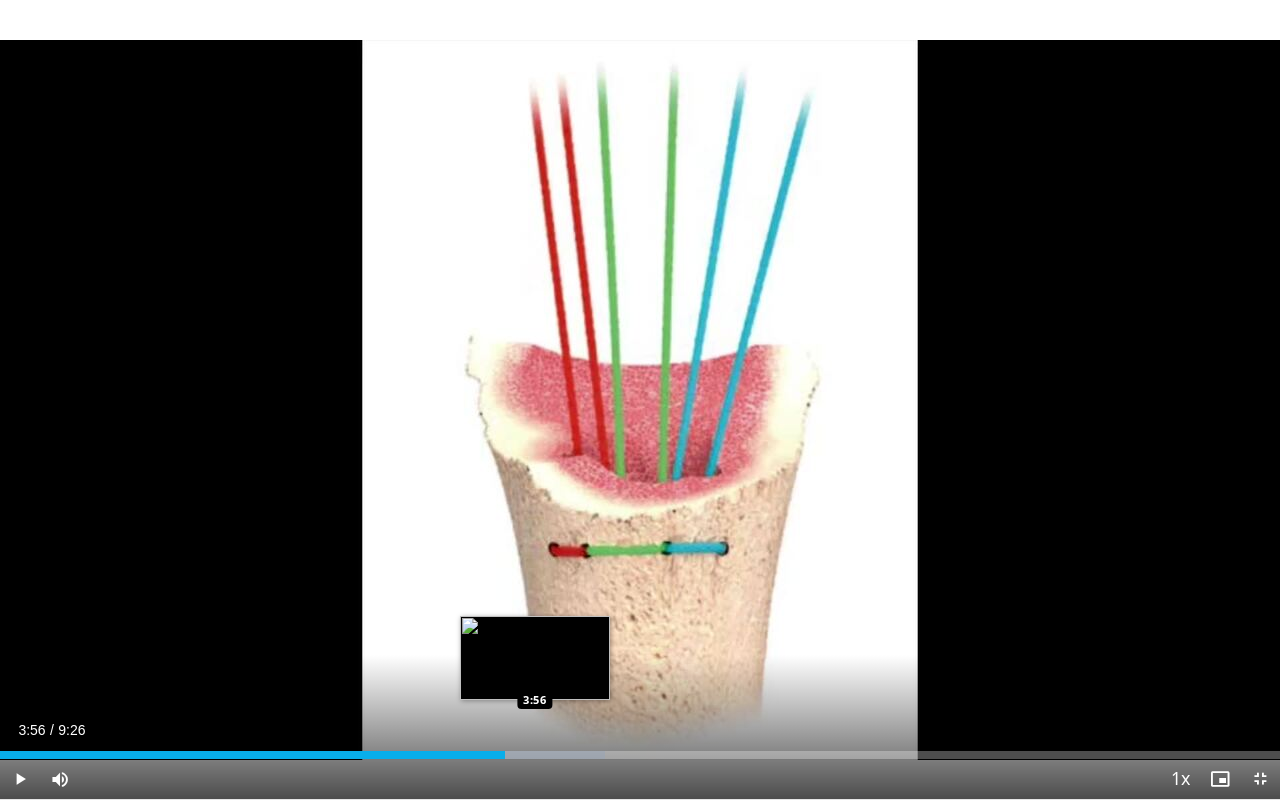 click at bounding box center (536, 755) 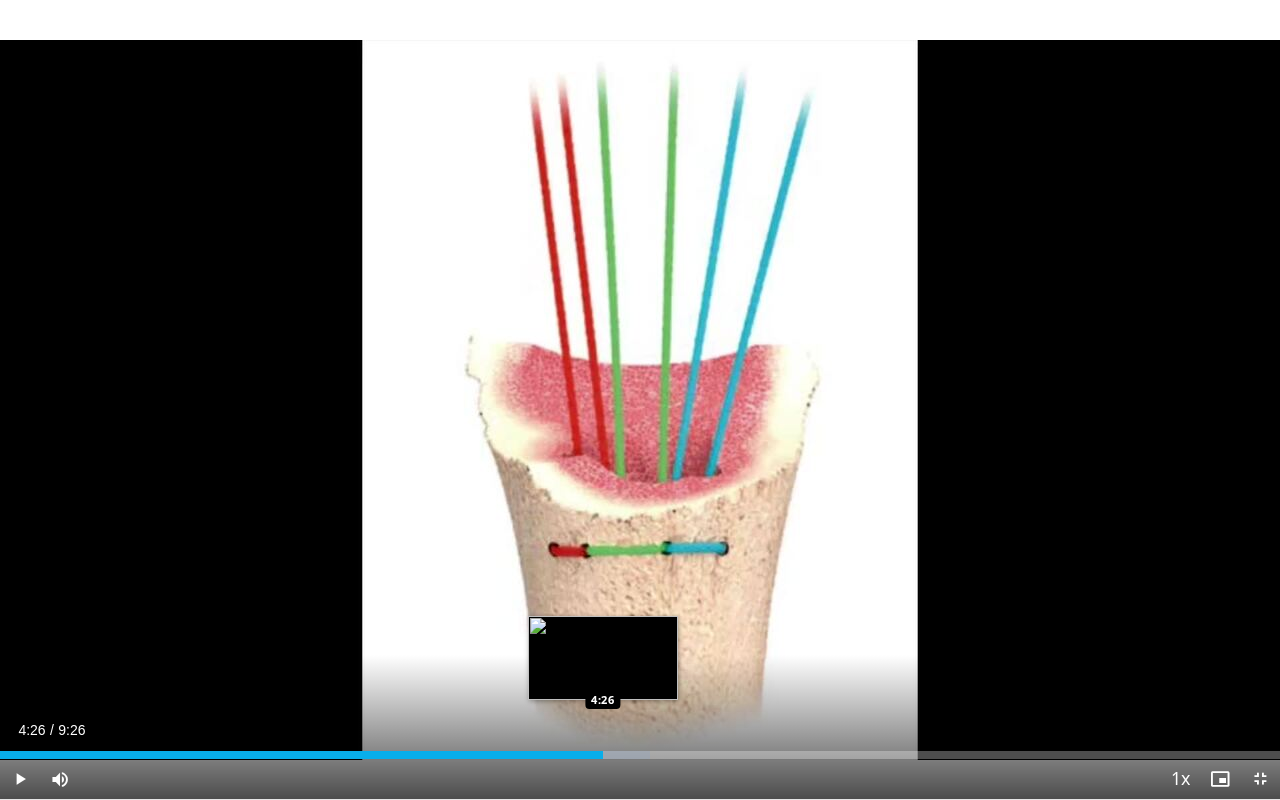 click at bounding box center [561, 755] 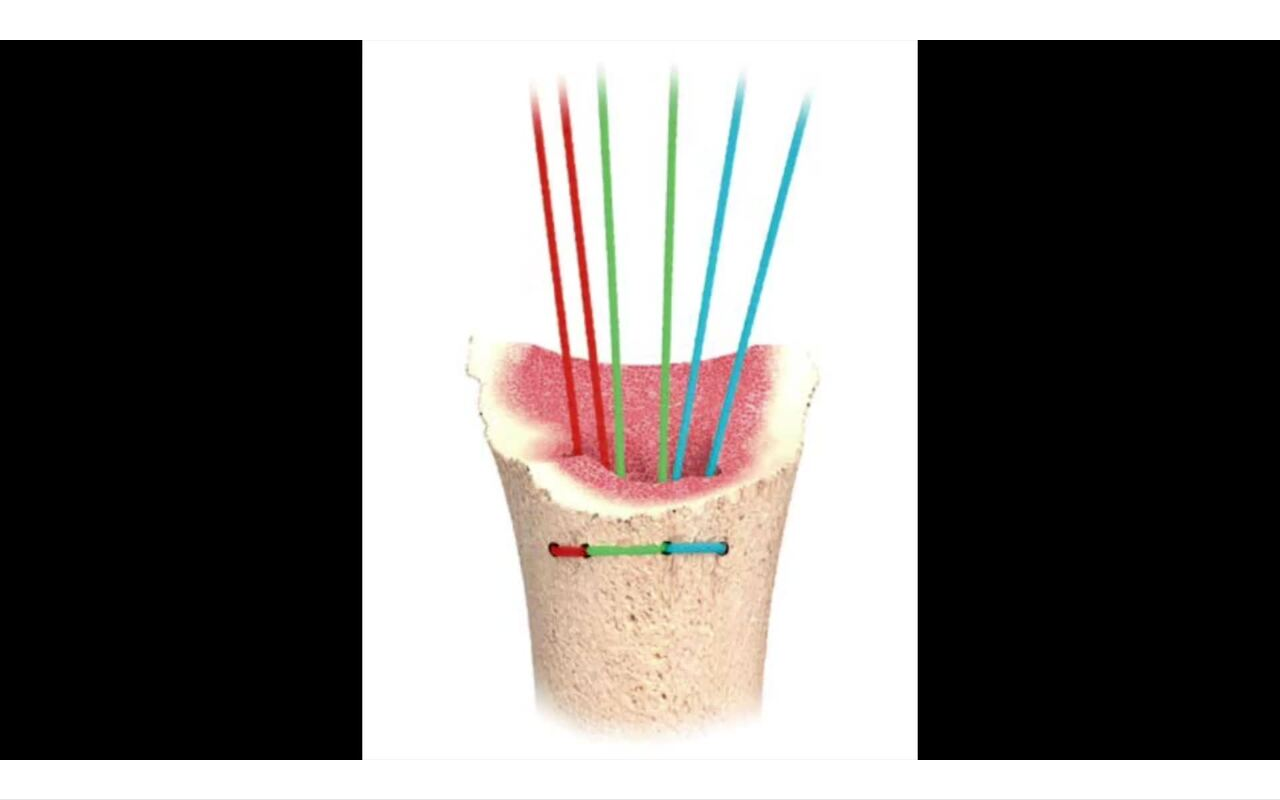click on "10 seconds
Tap to unmute" at bounding box center (640, 399) 